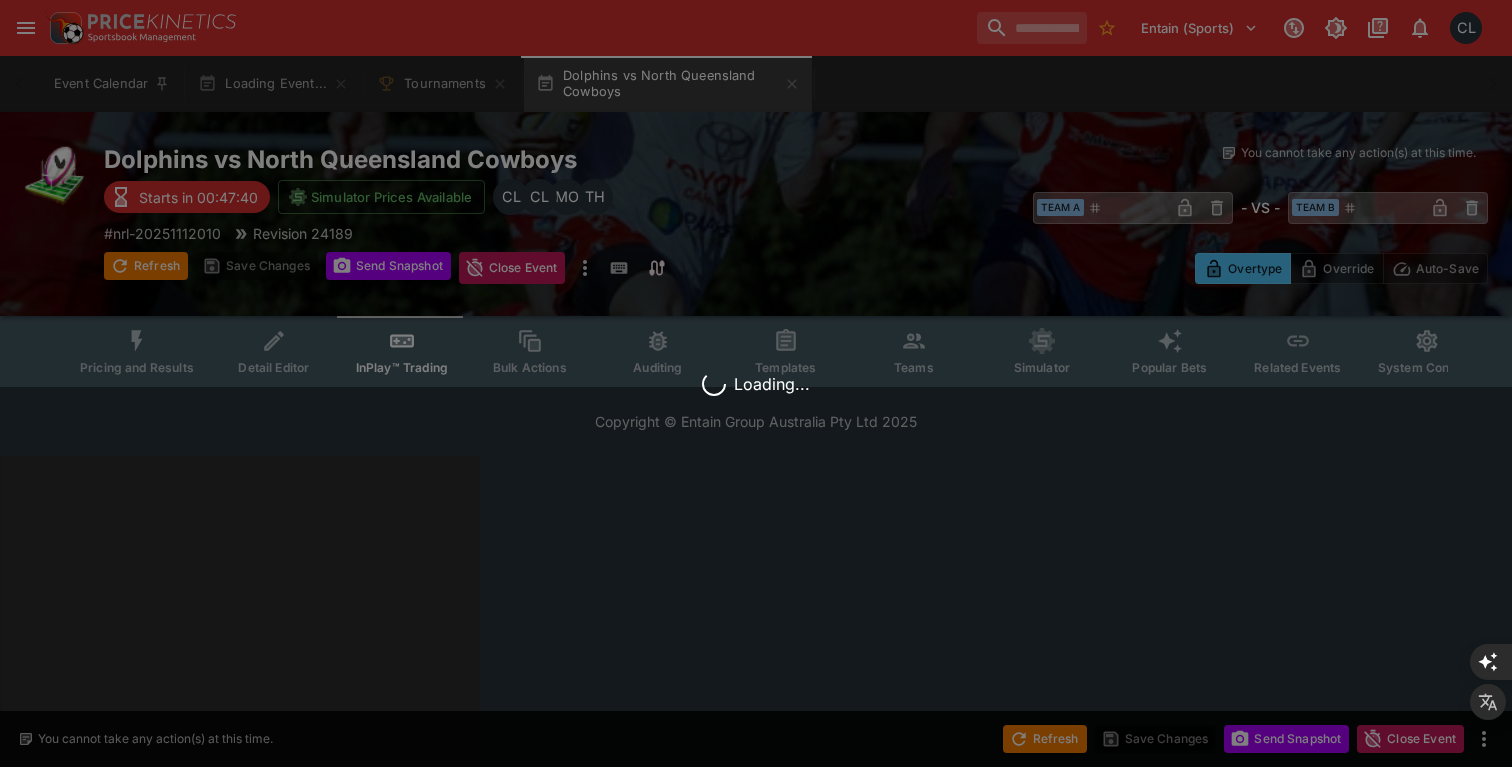 click on "Teams" at bounding box center (914, 351) 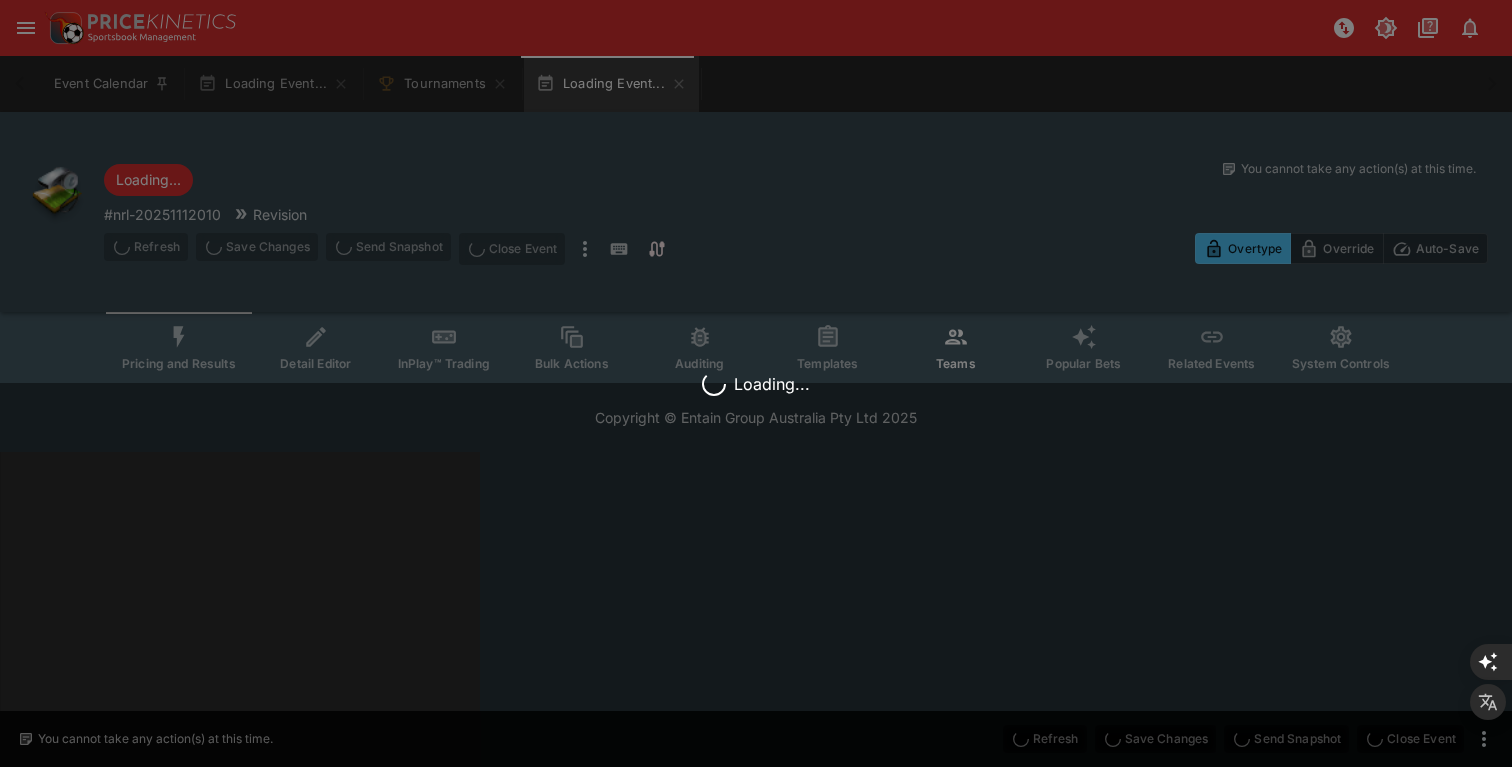 scroll, scrollTop: 0, scrollLeft: 0, axis: both 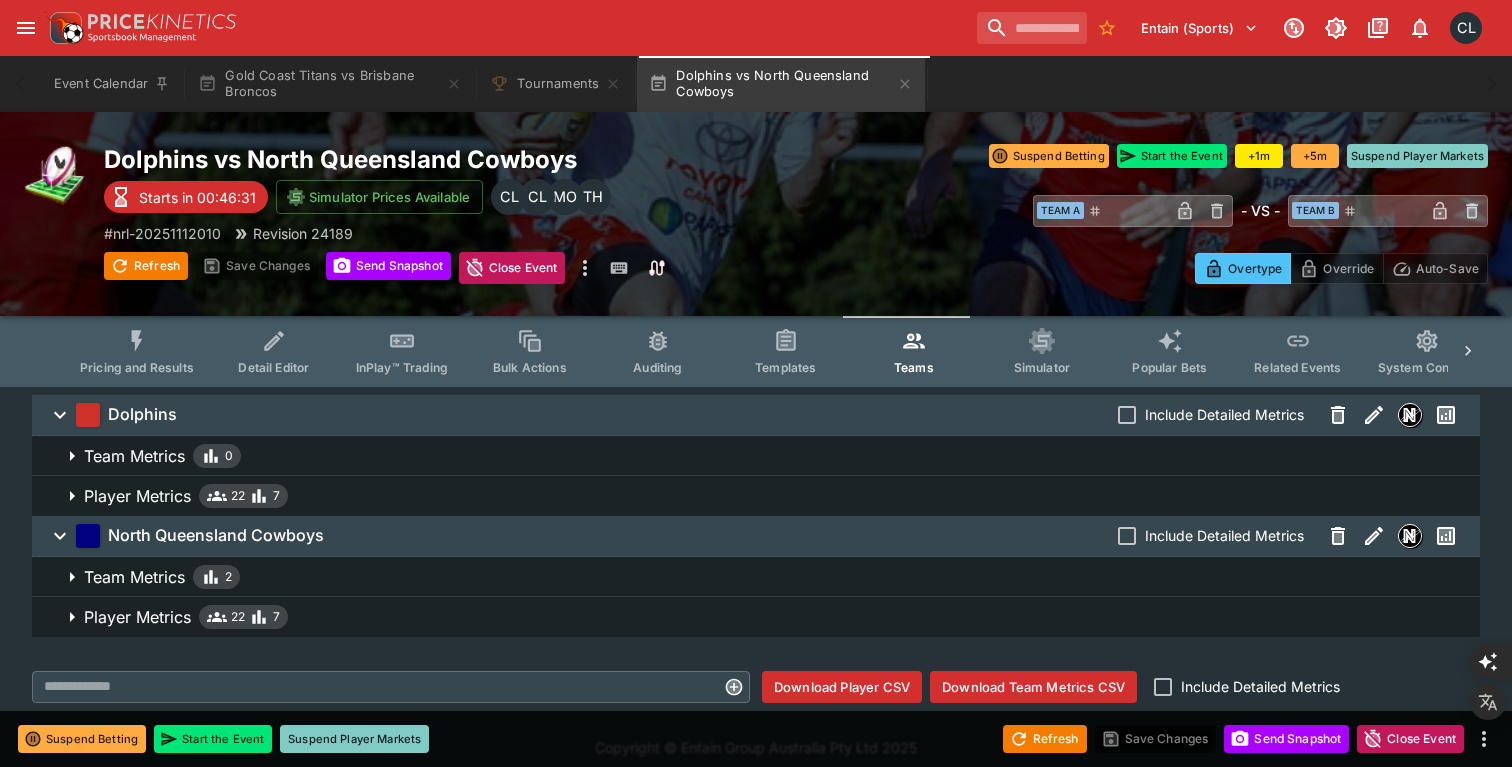 click on "Detail Editor" at bounding box center (273, 367) 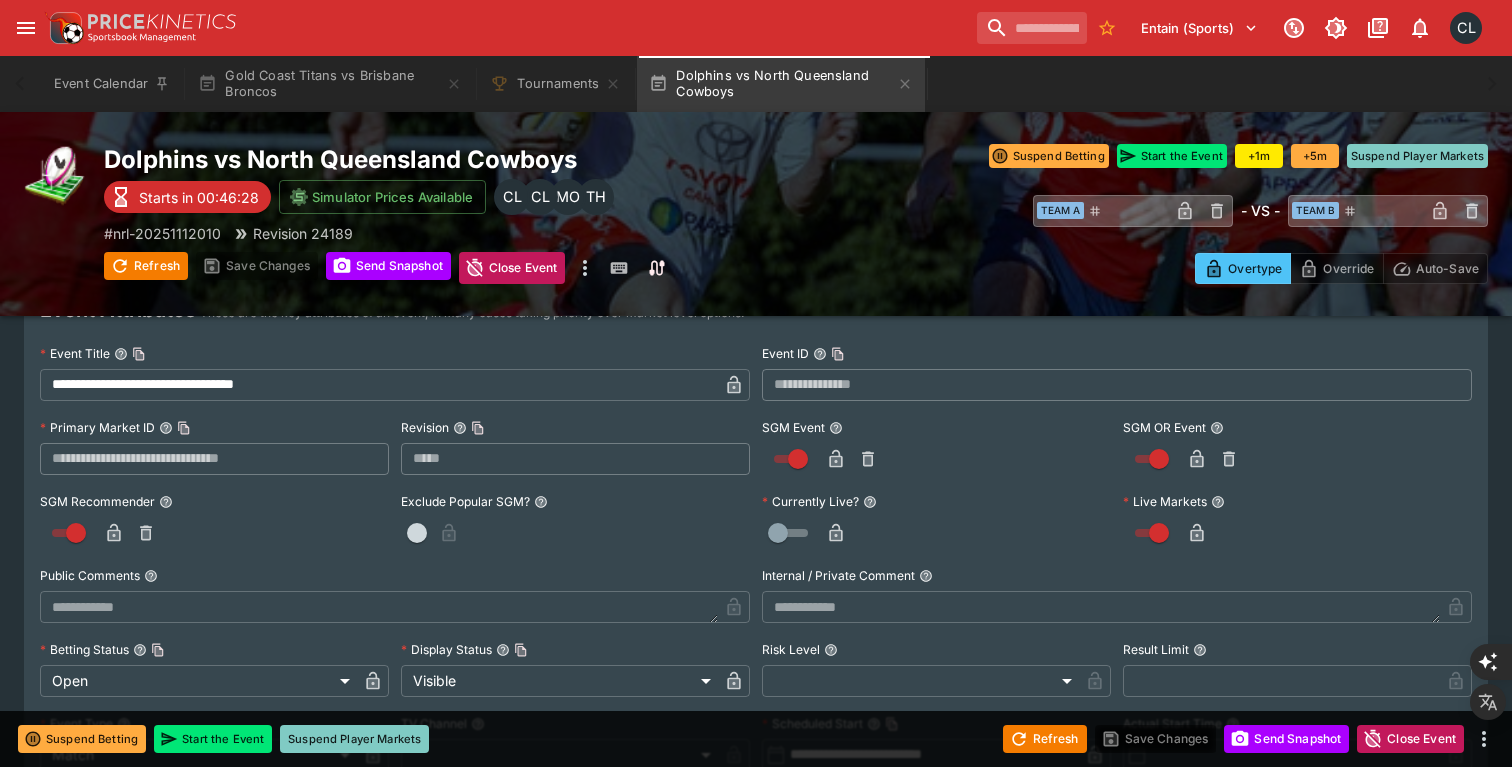 scroll, scrollTop: 0, scrollLeft: 0, axis: both 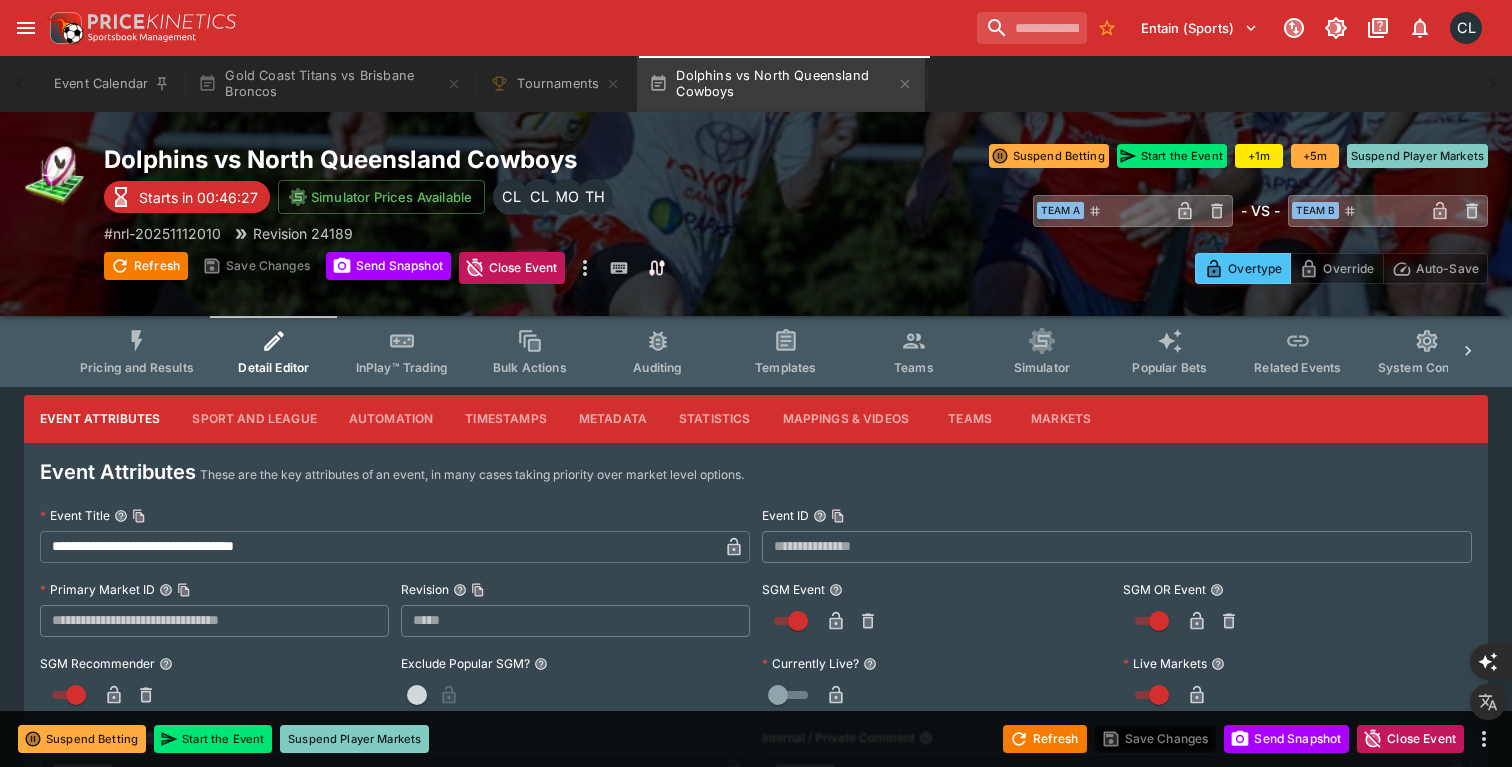 click 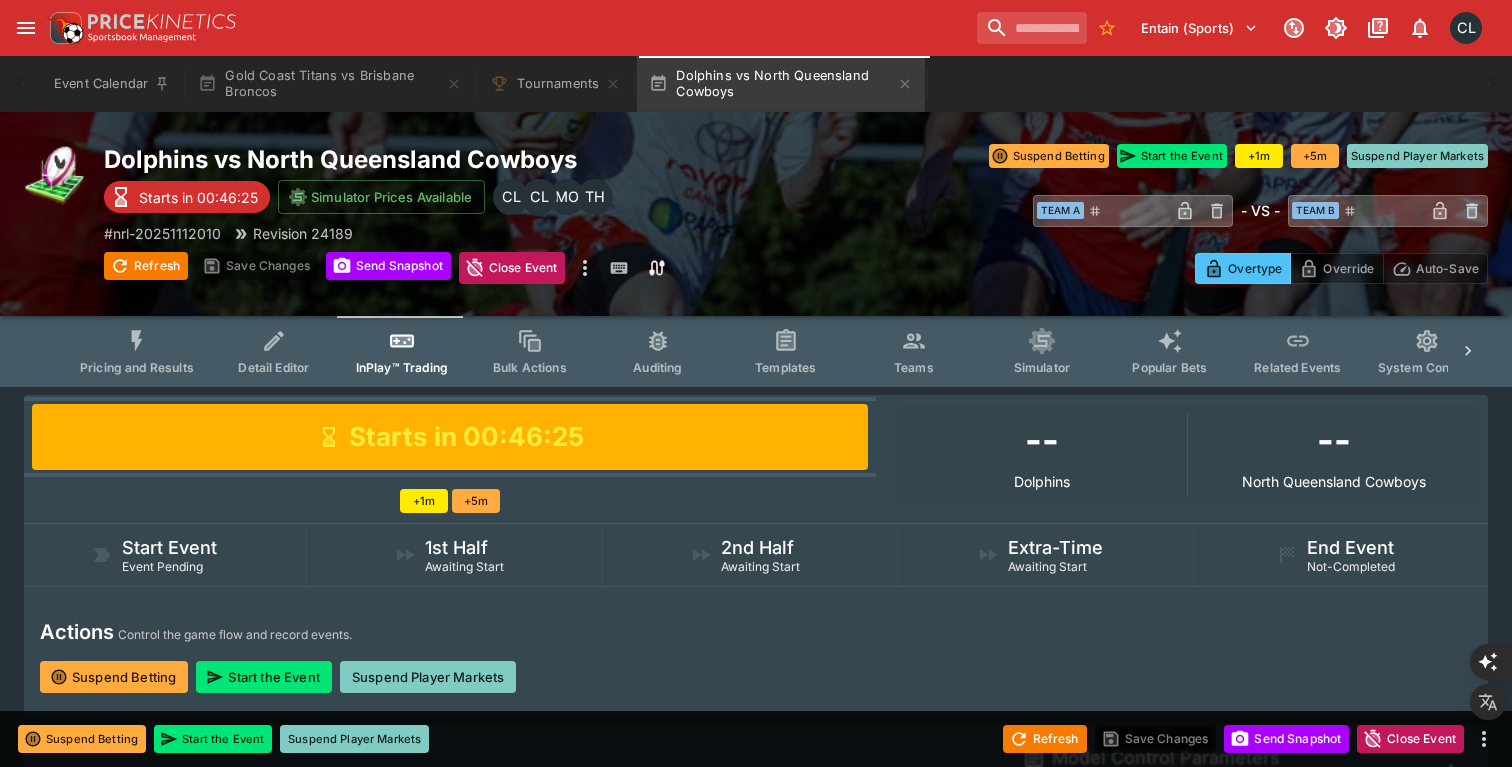 click on "Suspend Betting Start the Event Suspend Player Markets" at bounding box center [756, 677] 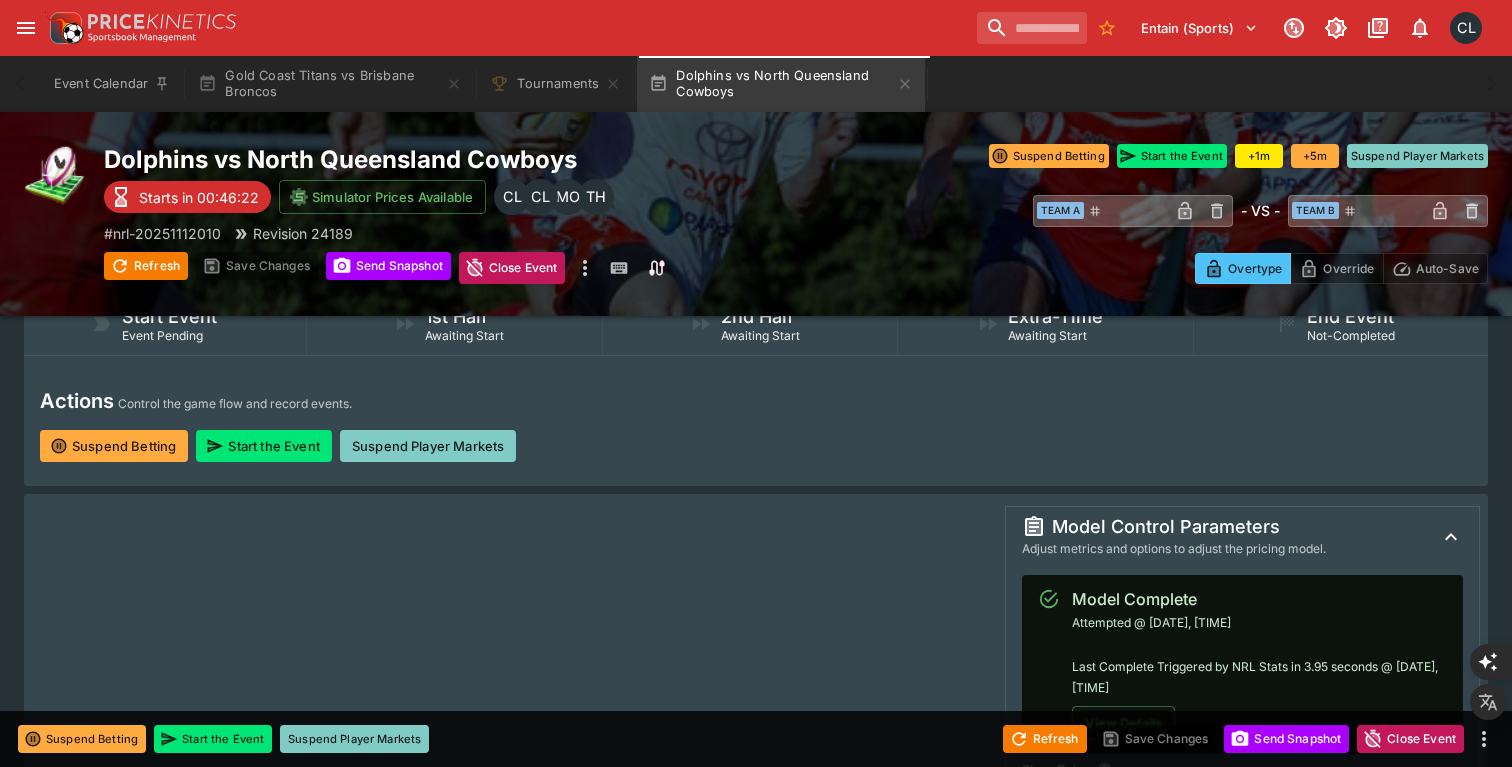 scroll, scrollTop: 0, scrollLeft: 0, axis: both 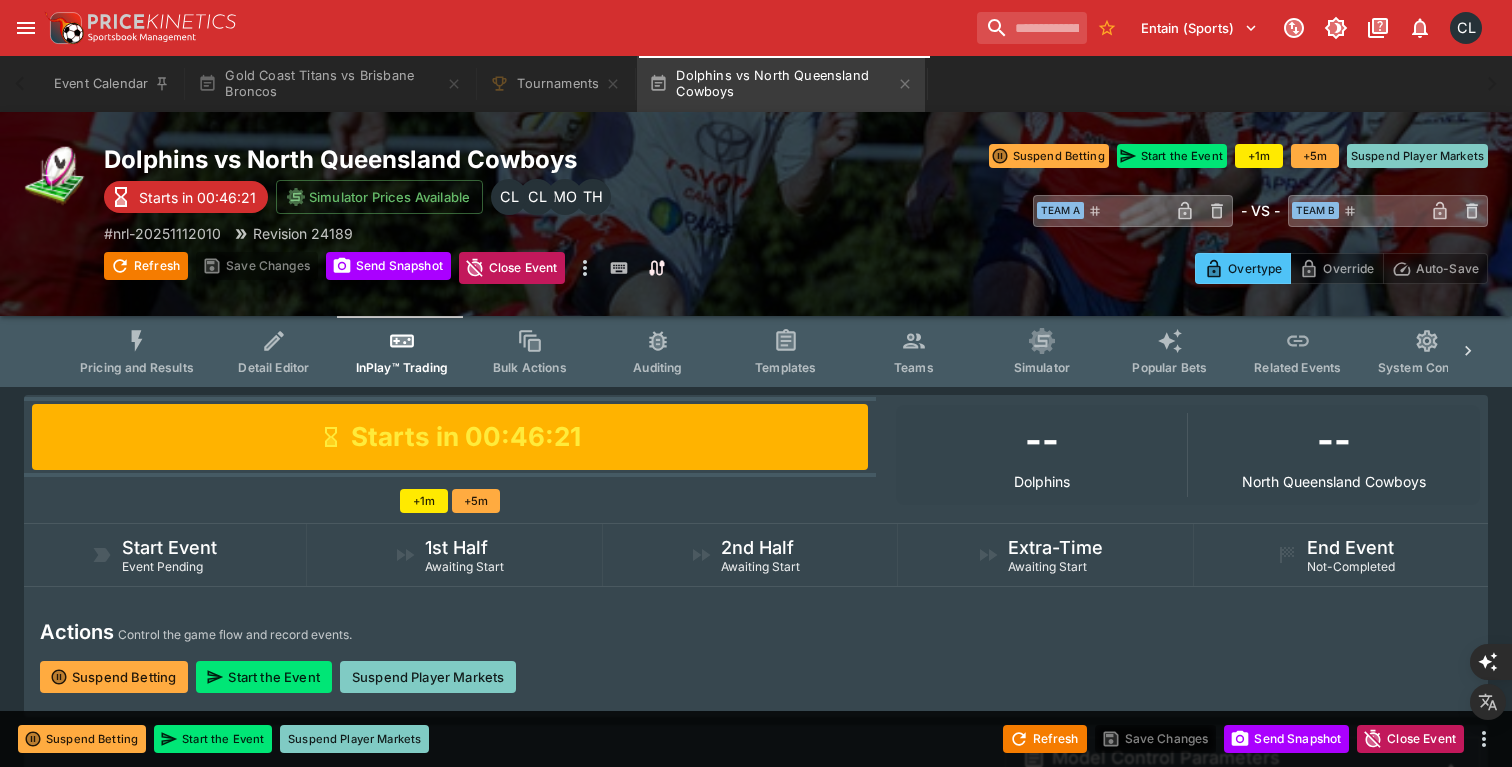 click on "Detail Editor" at bounding box center (273, 367) 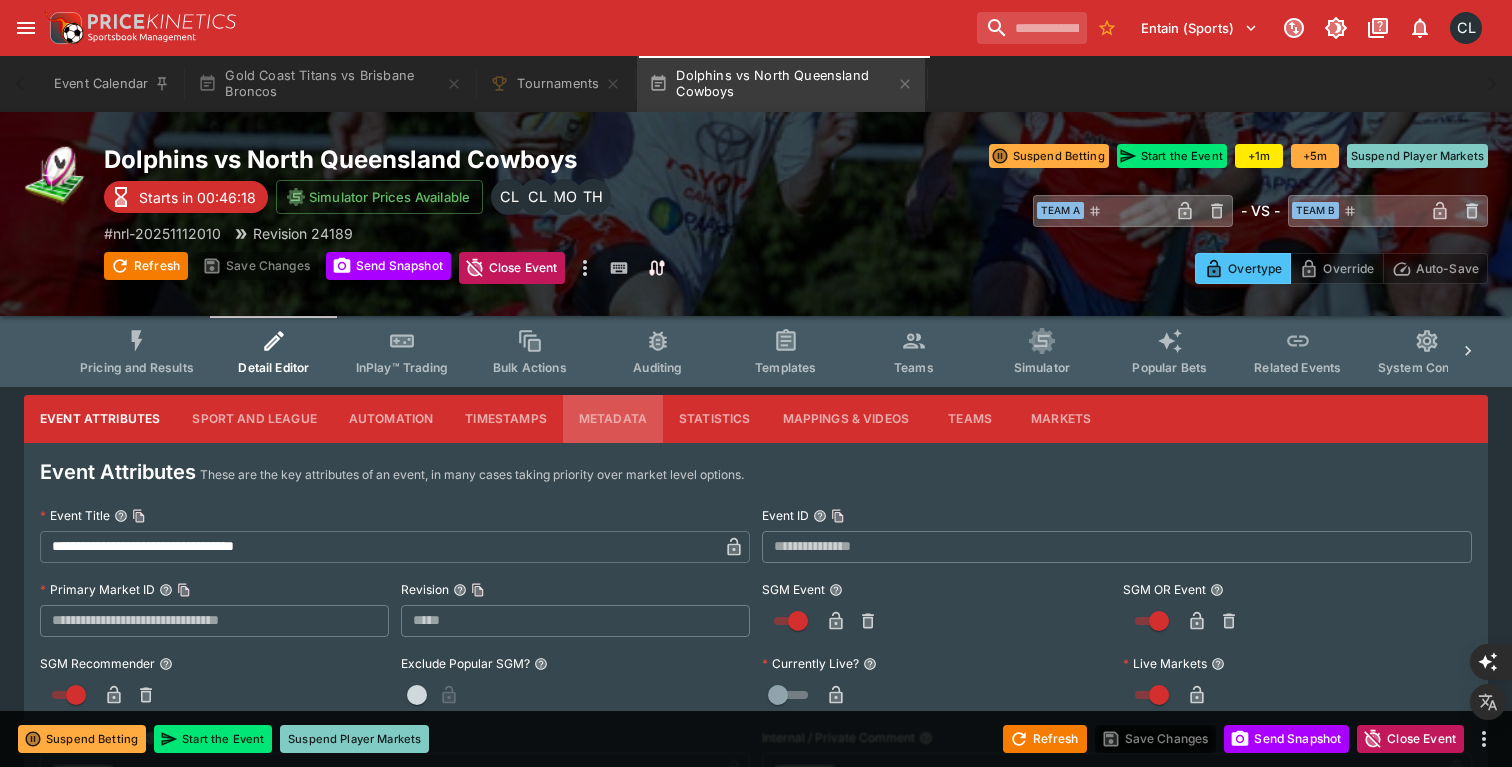 click on "Metadata" at bounding box center (613, 419) 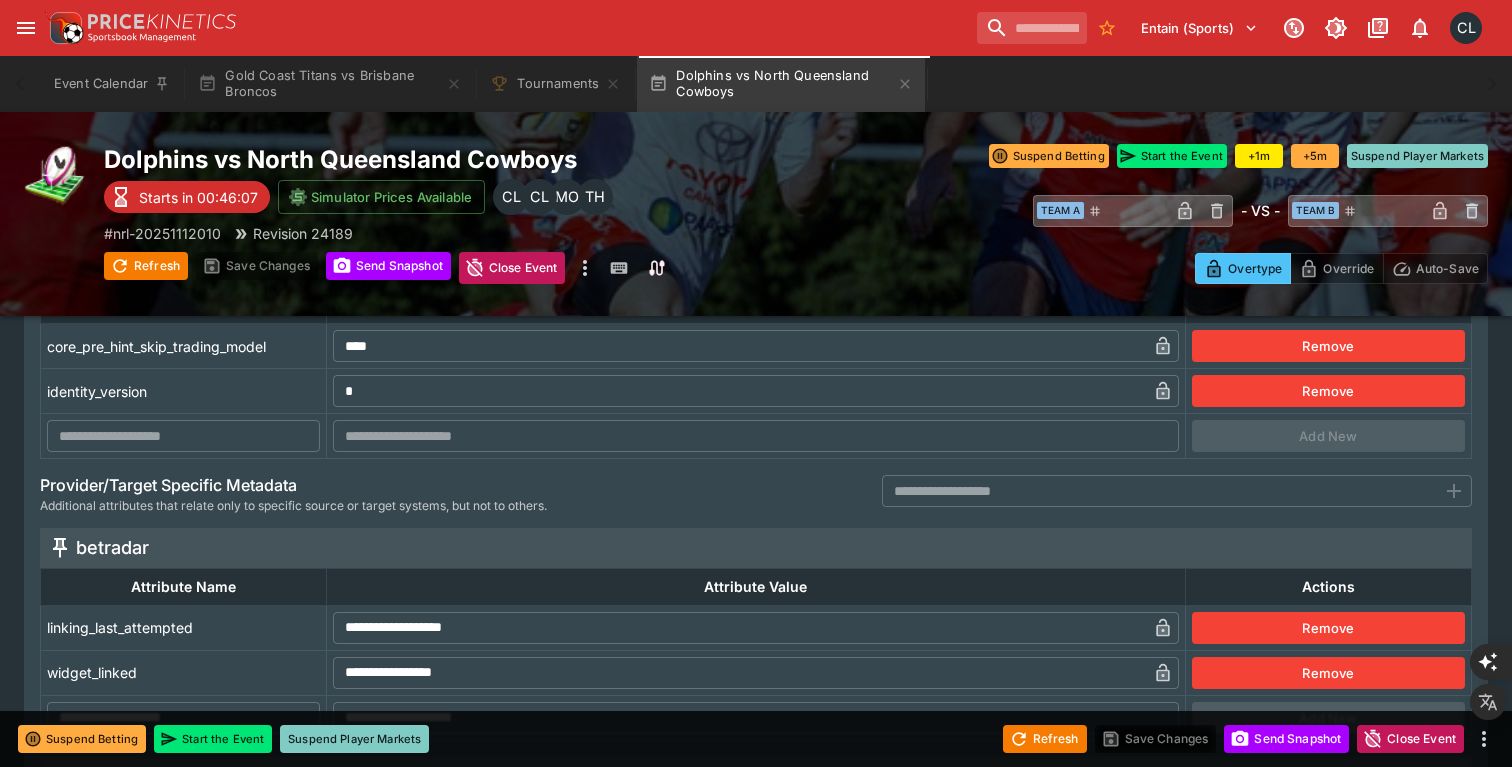 scroll, scrollTop: 265, scrollLeft: 0, axis: vertical 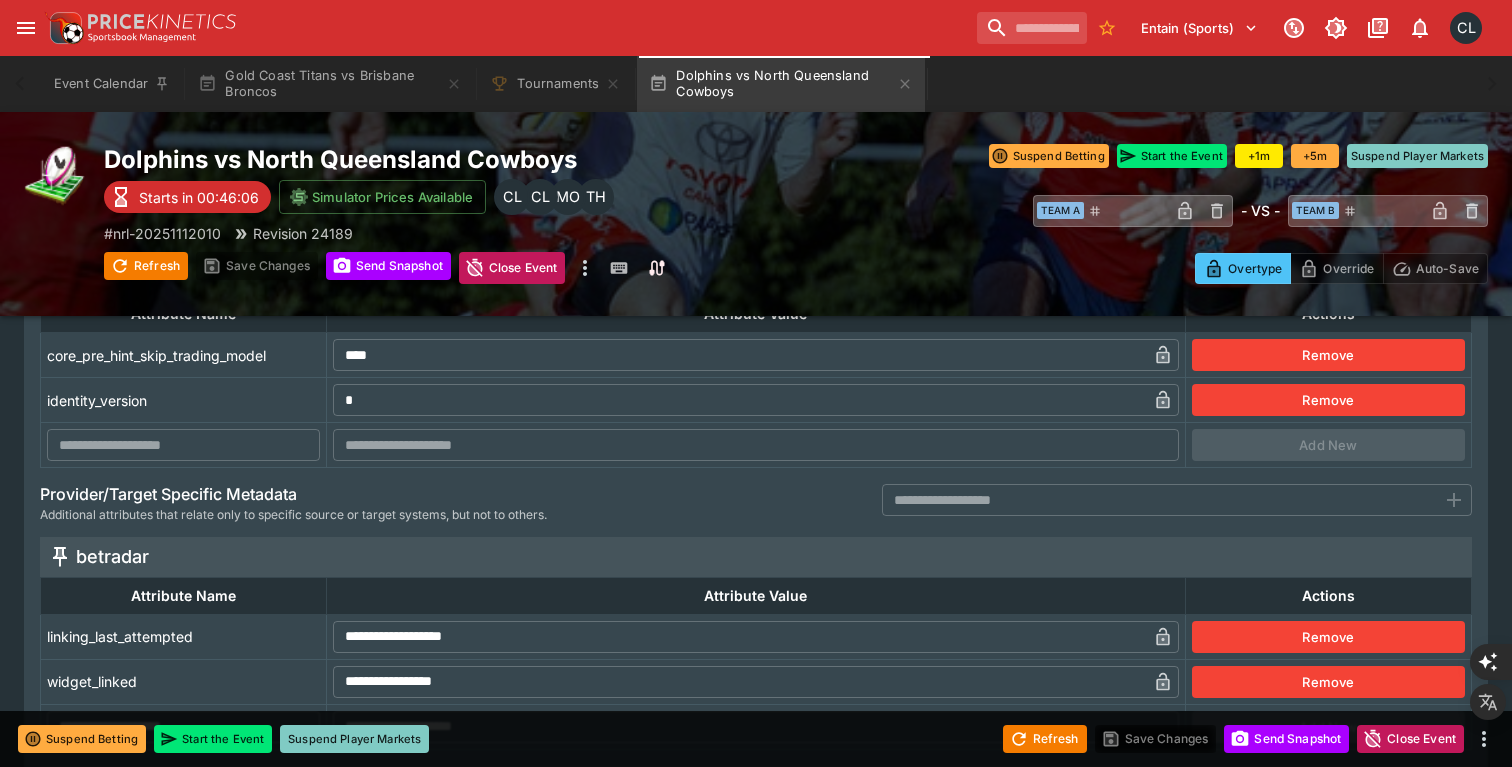 click at bounding box center [1159, 500] 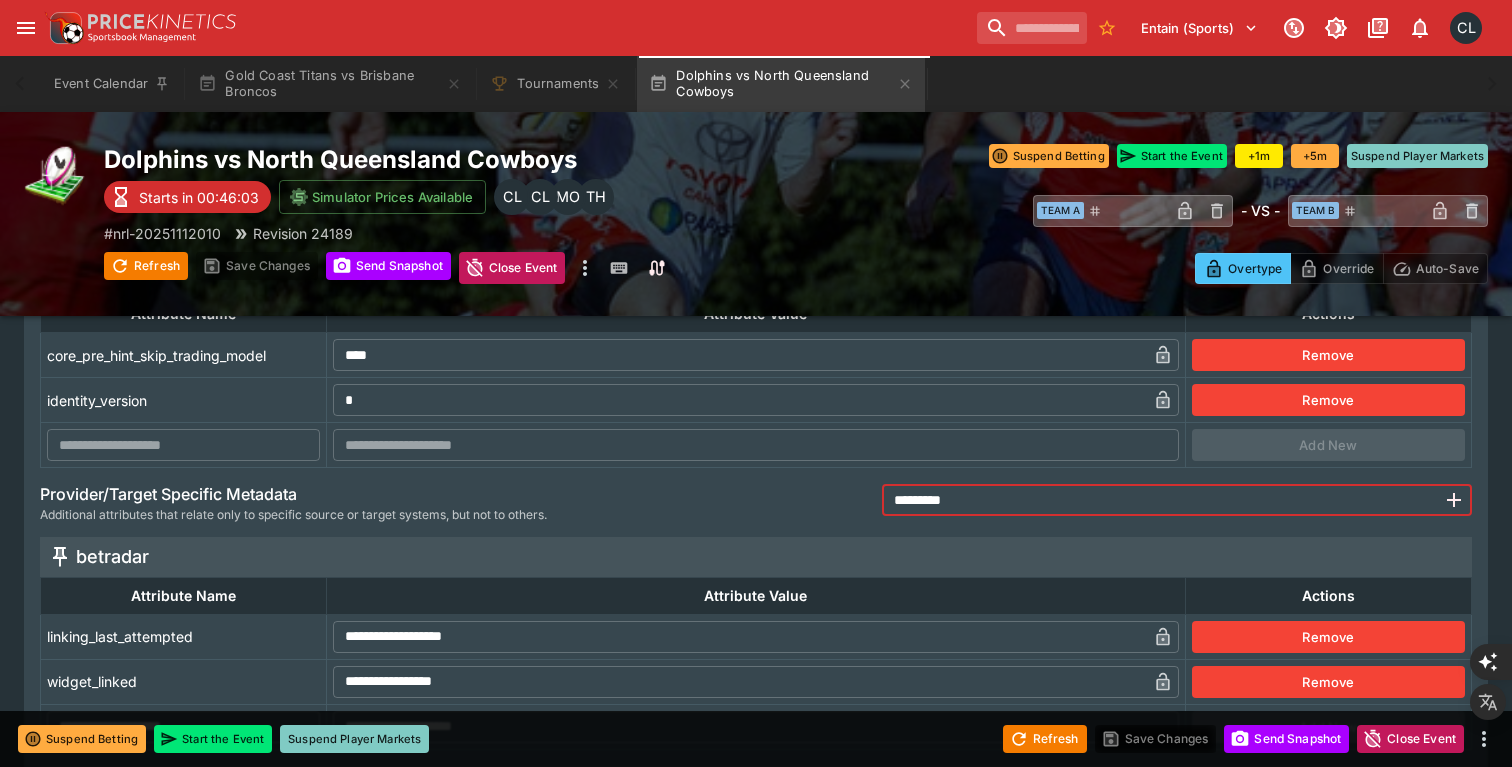 type on "*********" 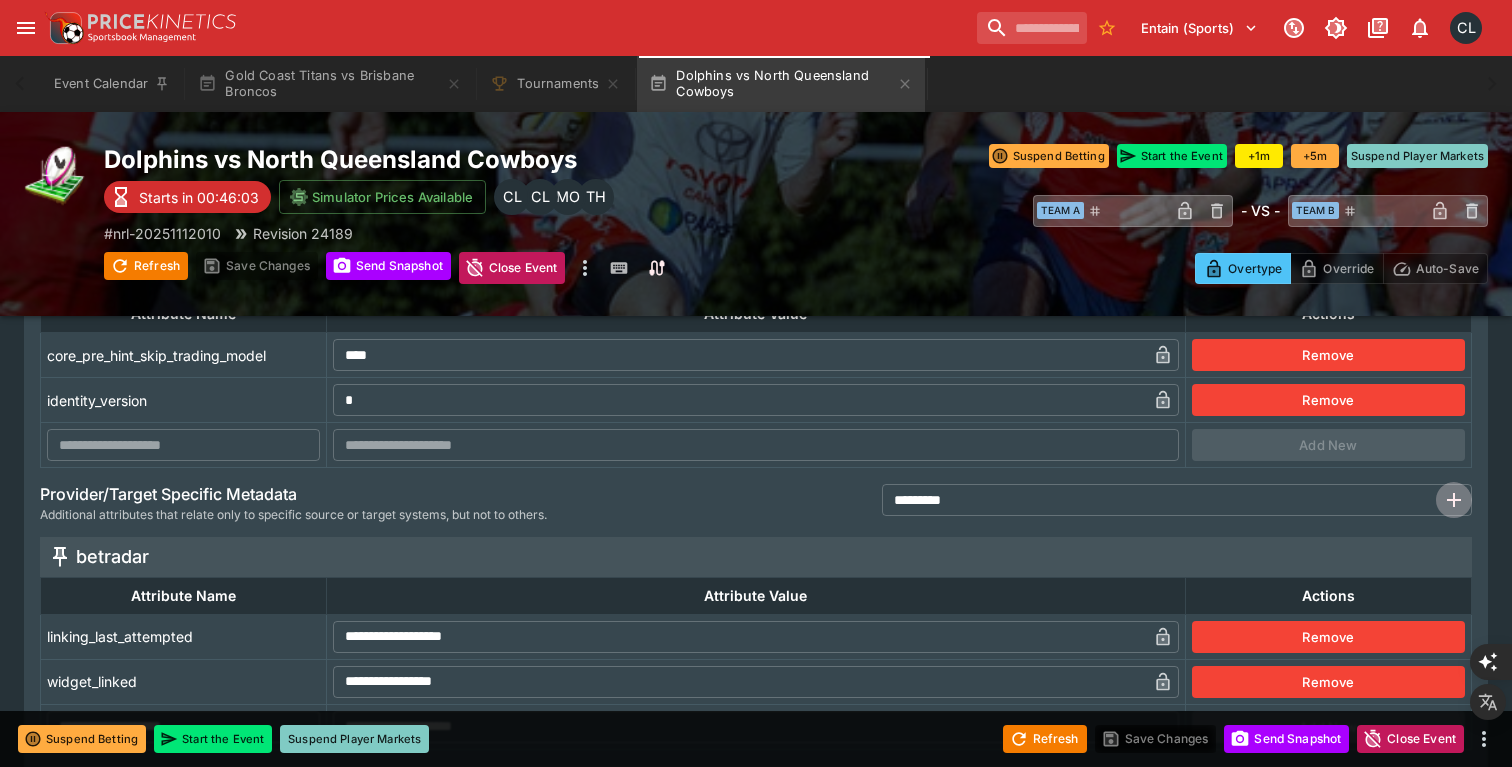 click 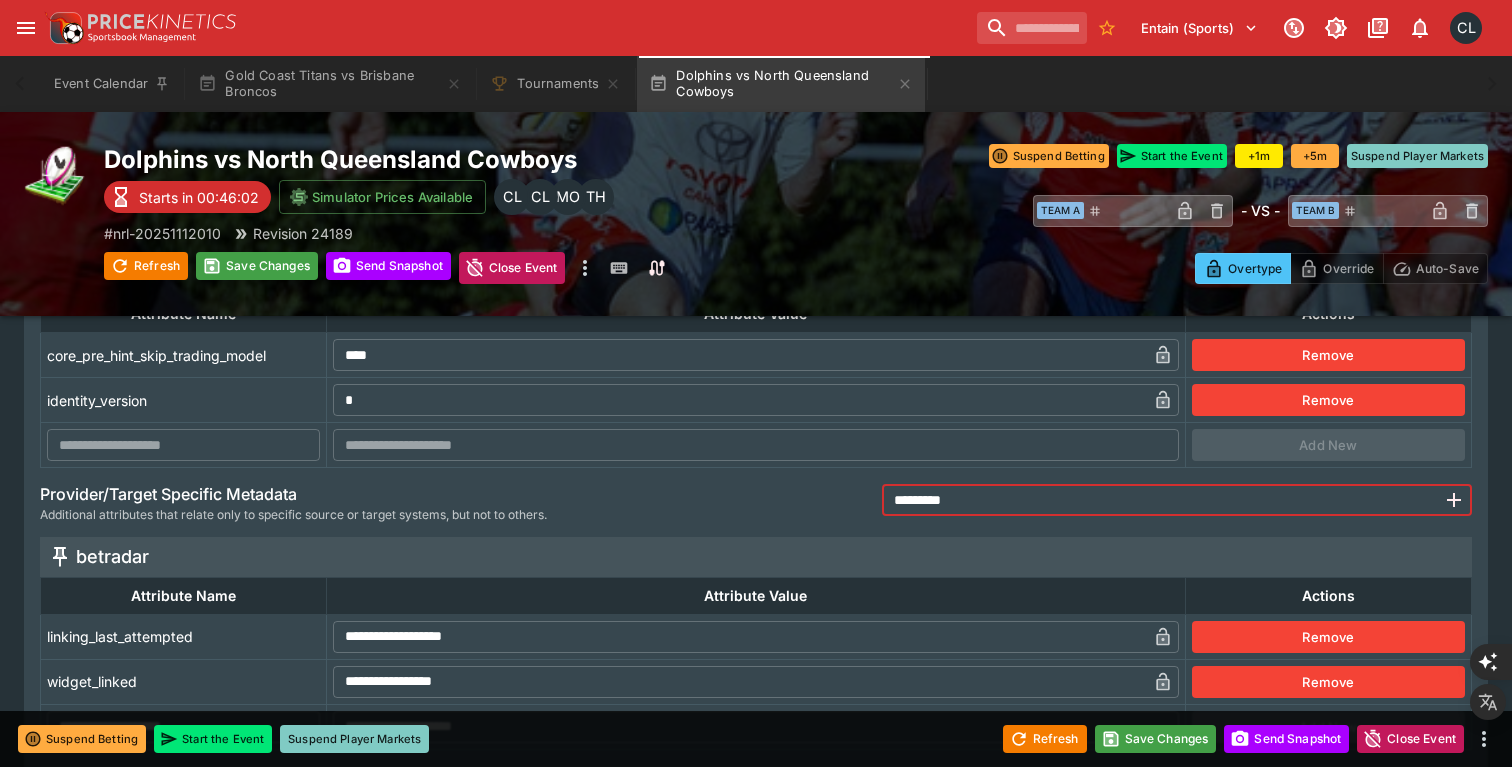 click on "*********" at bounding box center [1159, 500] 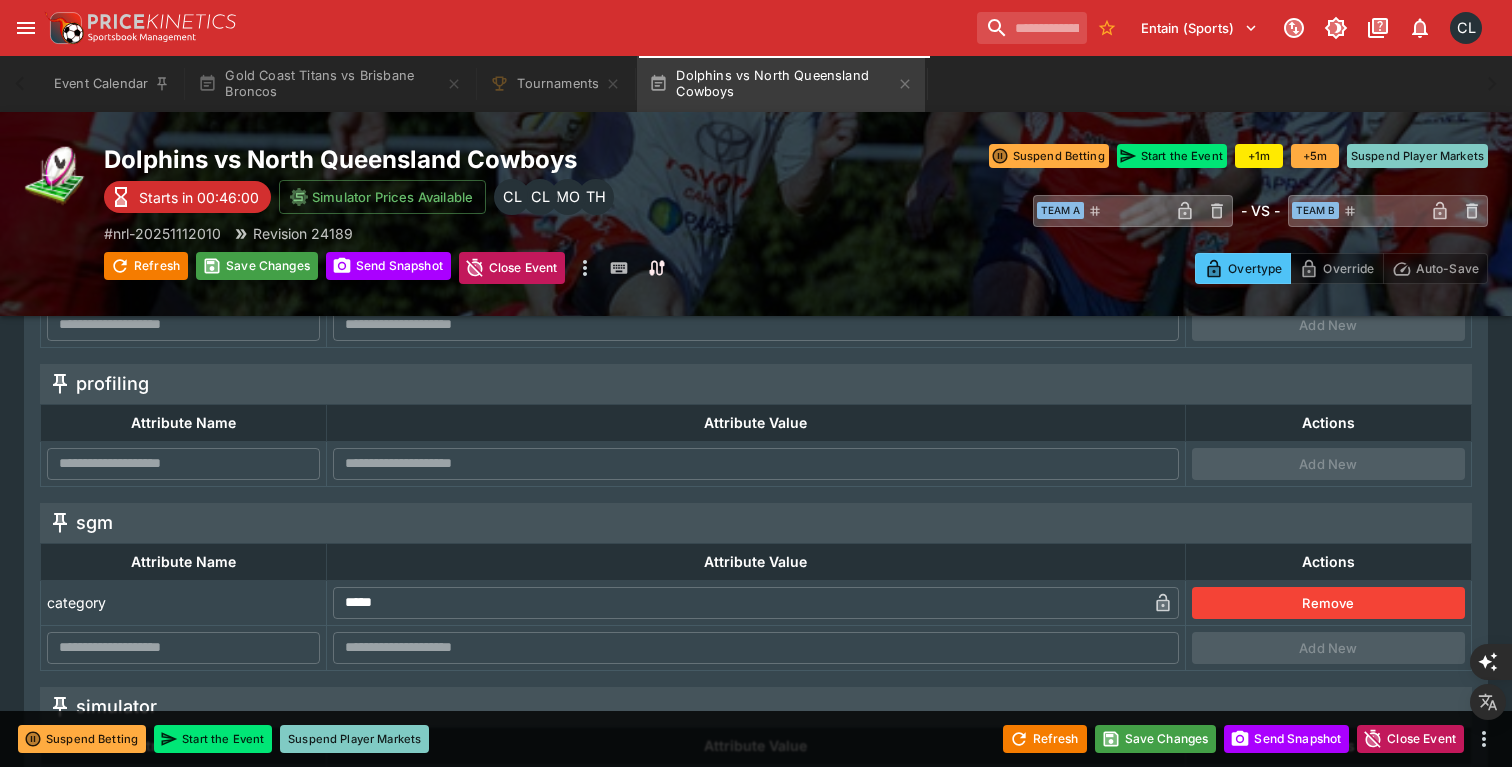 click at bounding box center (183, 464) 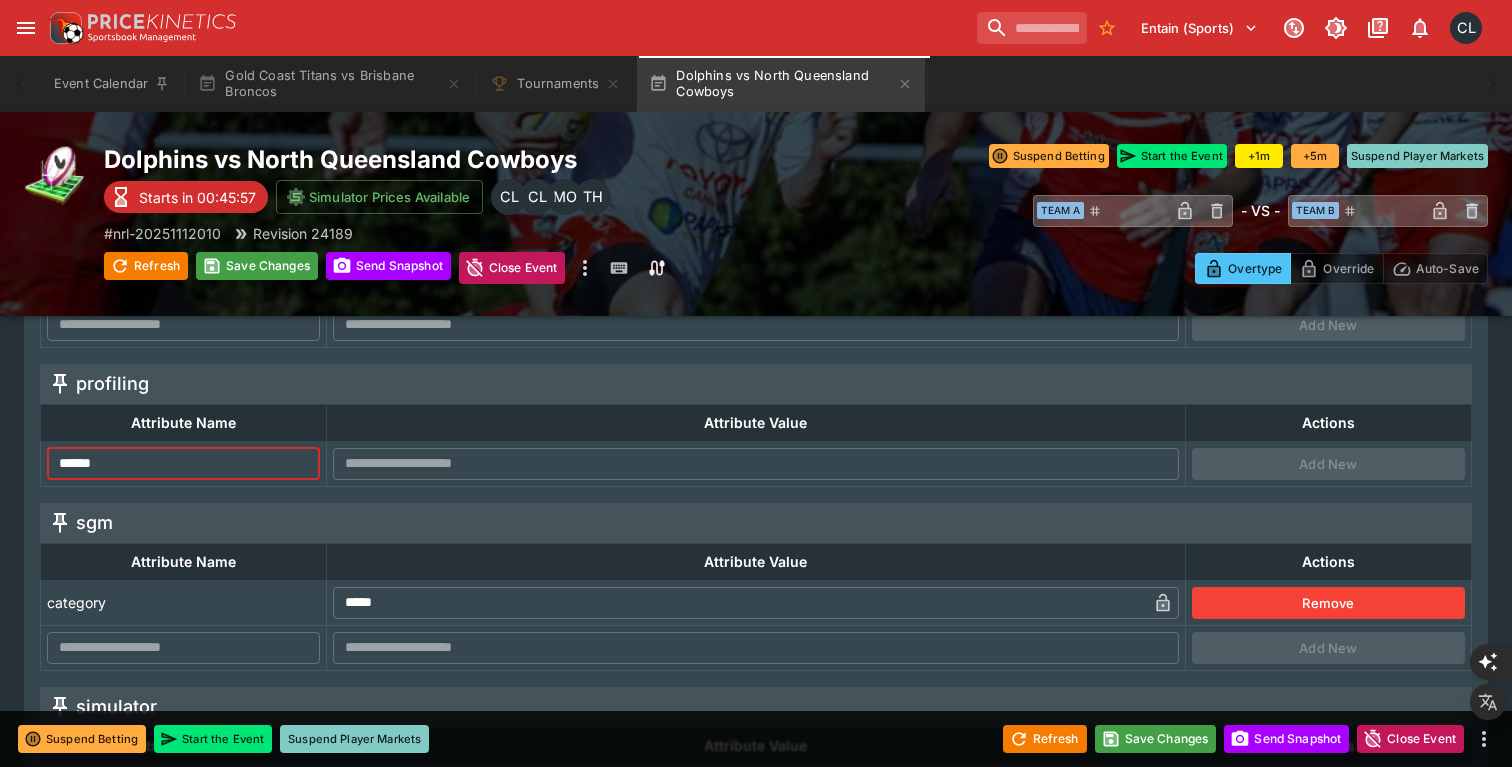 type on "******" 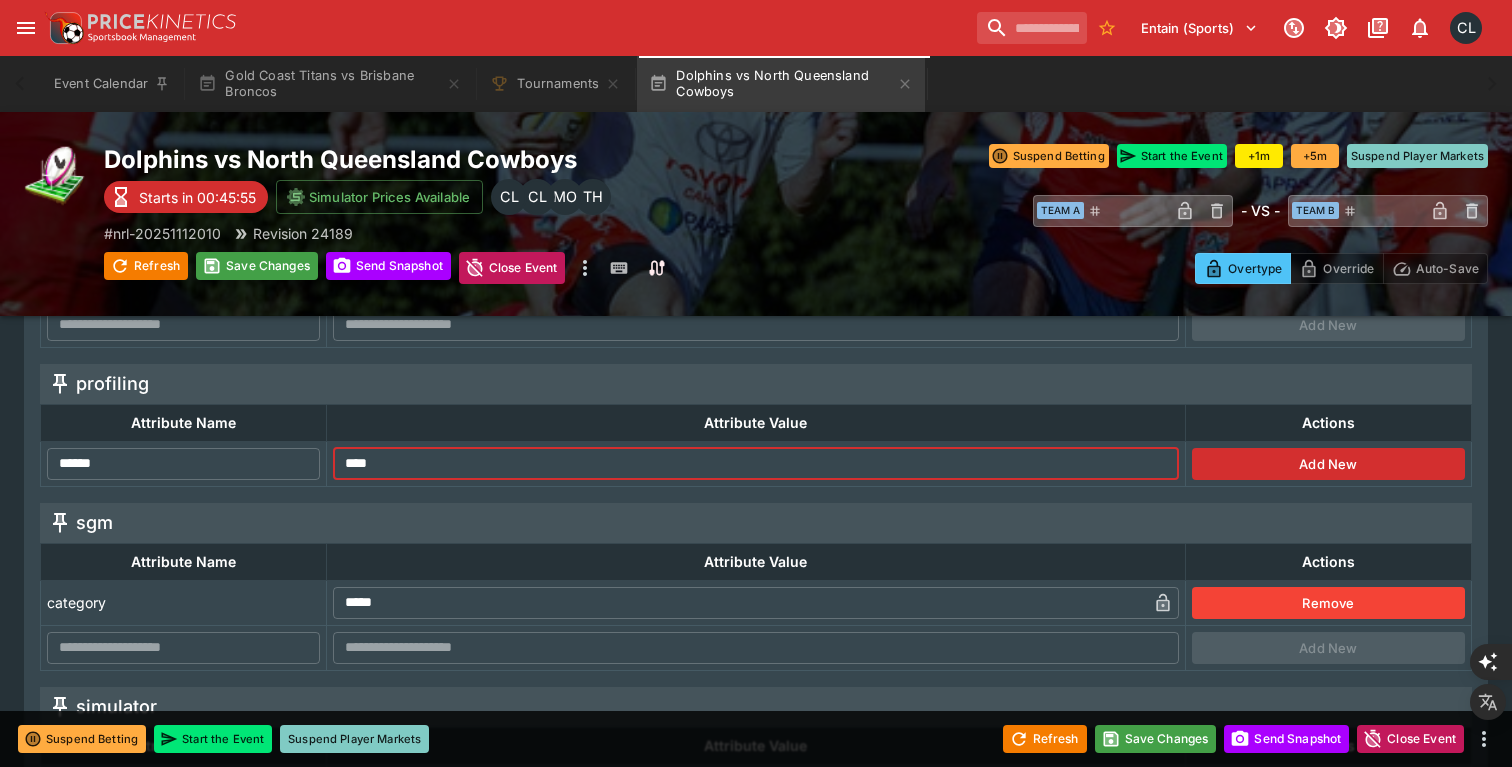 type on "****" 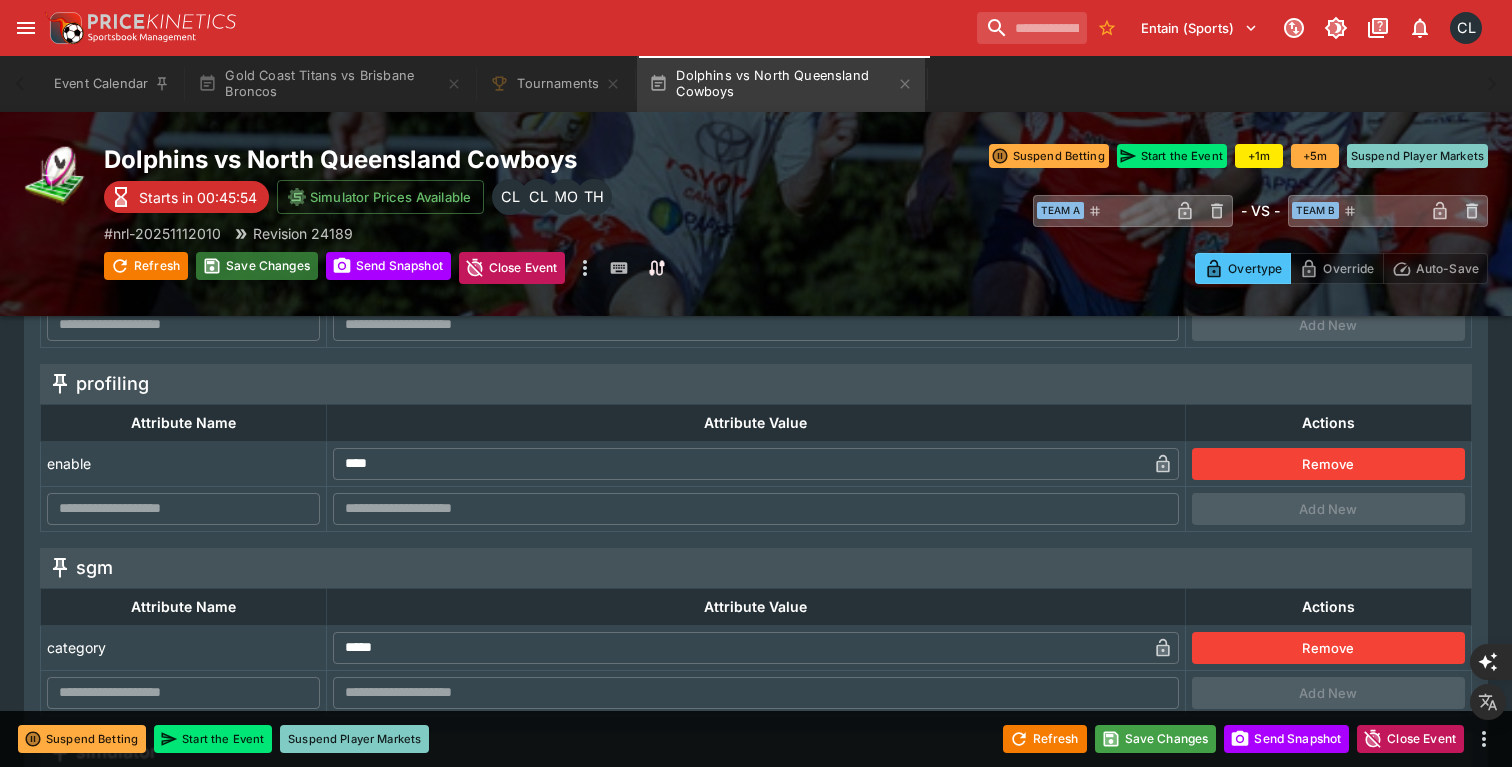 click on "Save Changes" at bounding box center (257, 266) 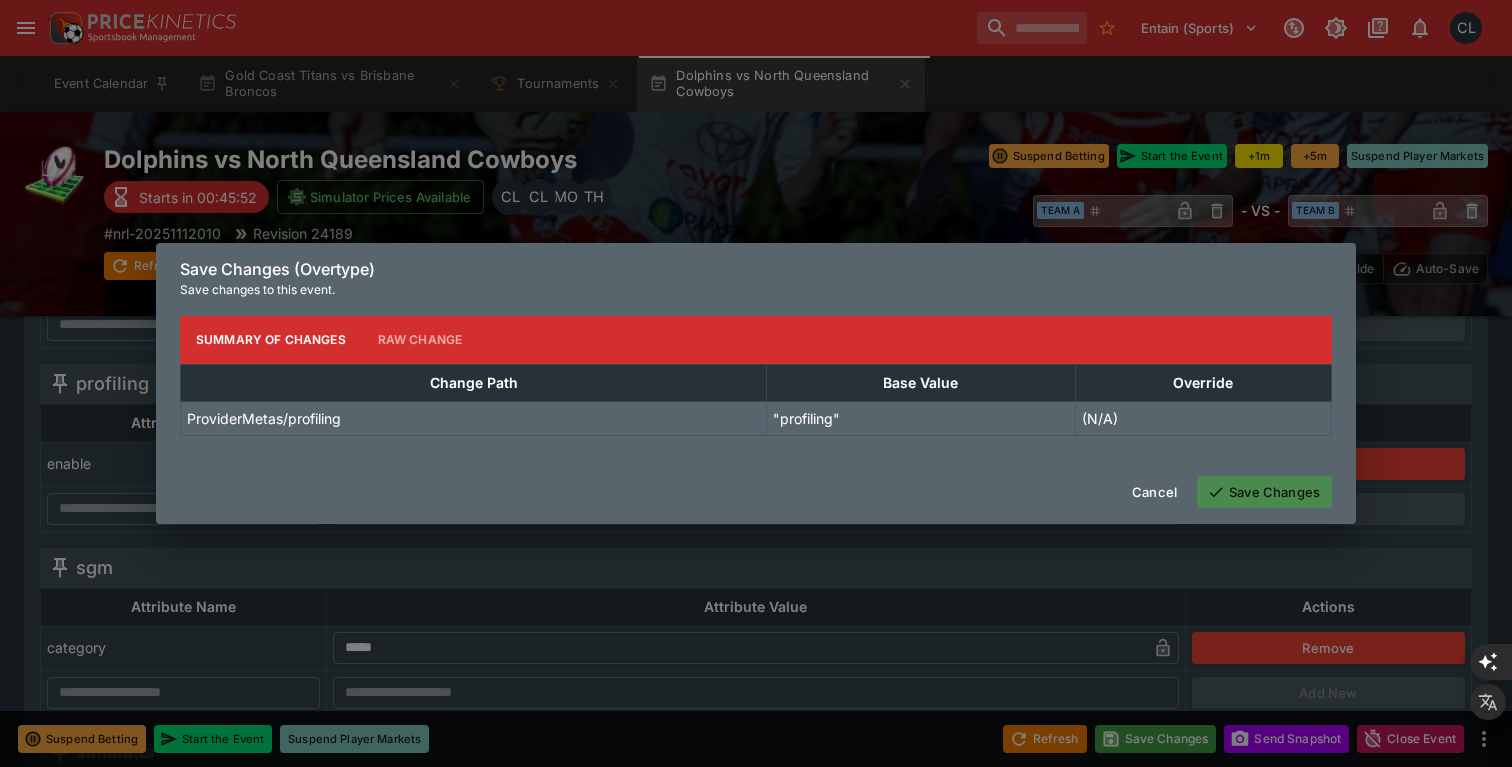 click on "Save Changes" at bounding box center (1264, 492) 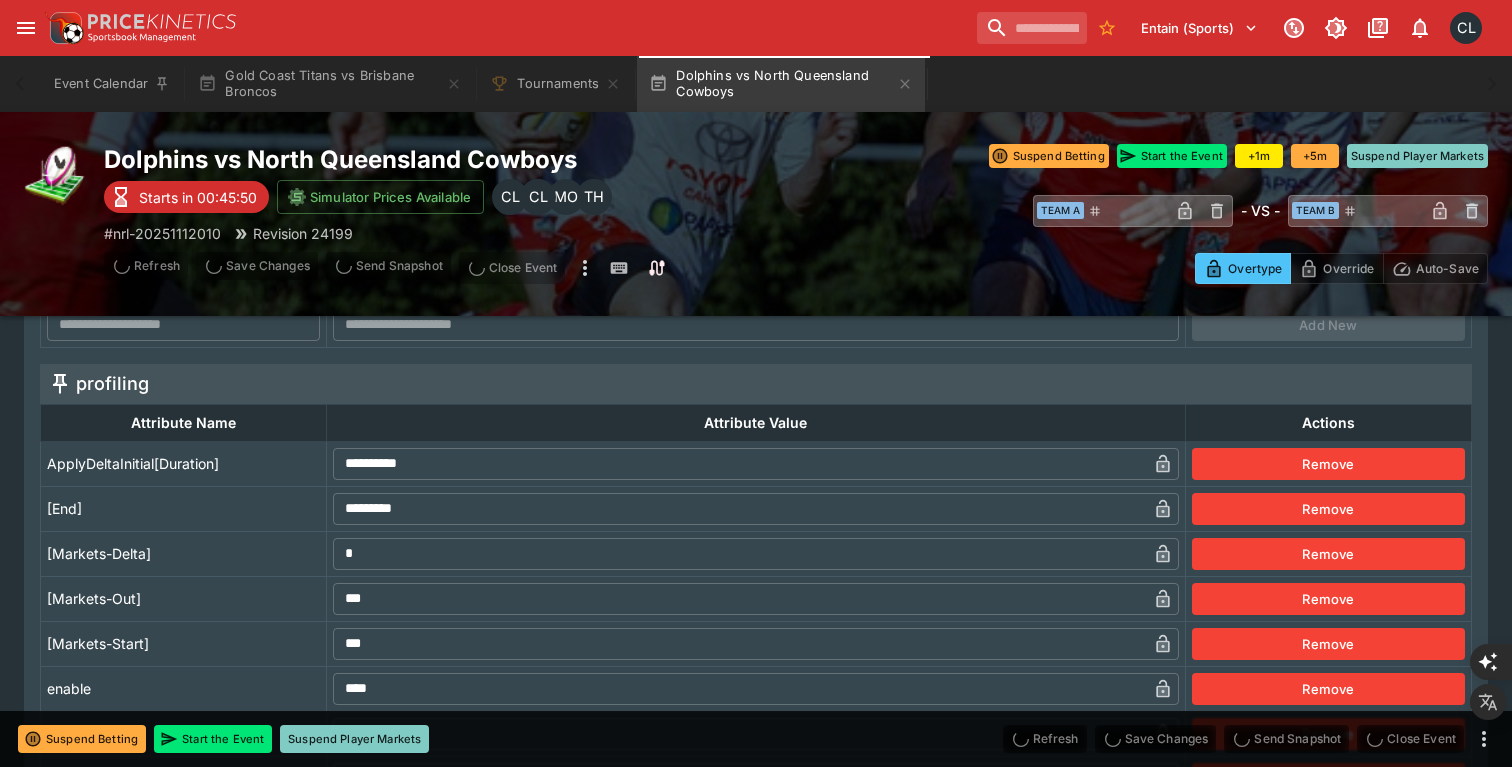 type on "**********" 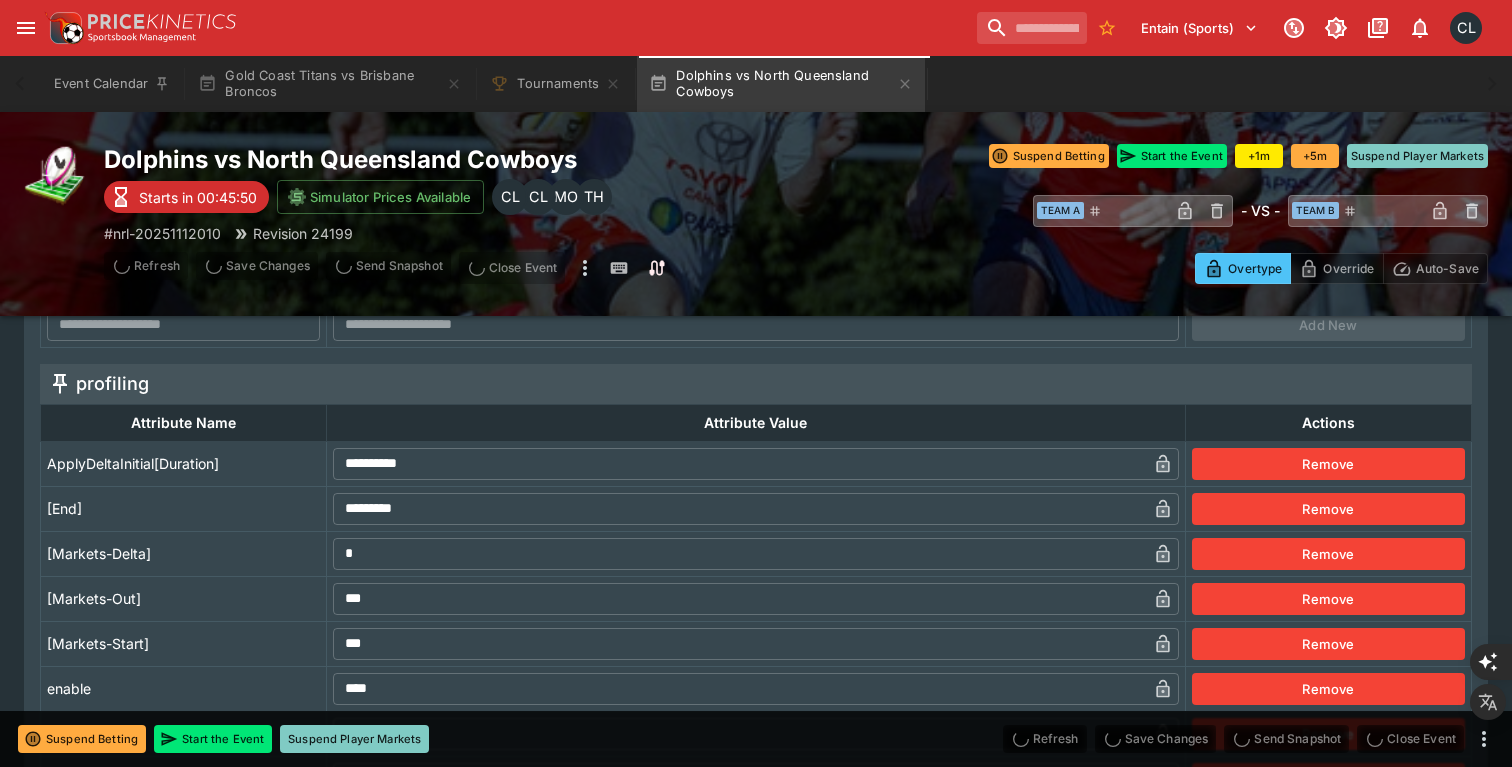 type on "**********" 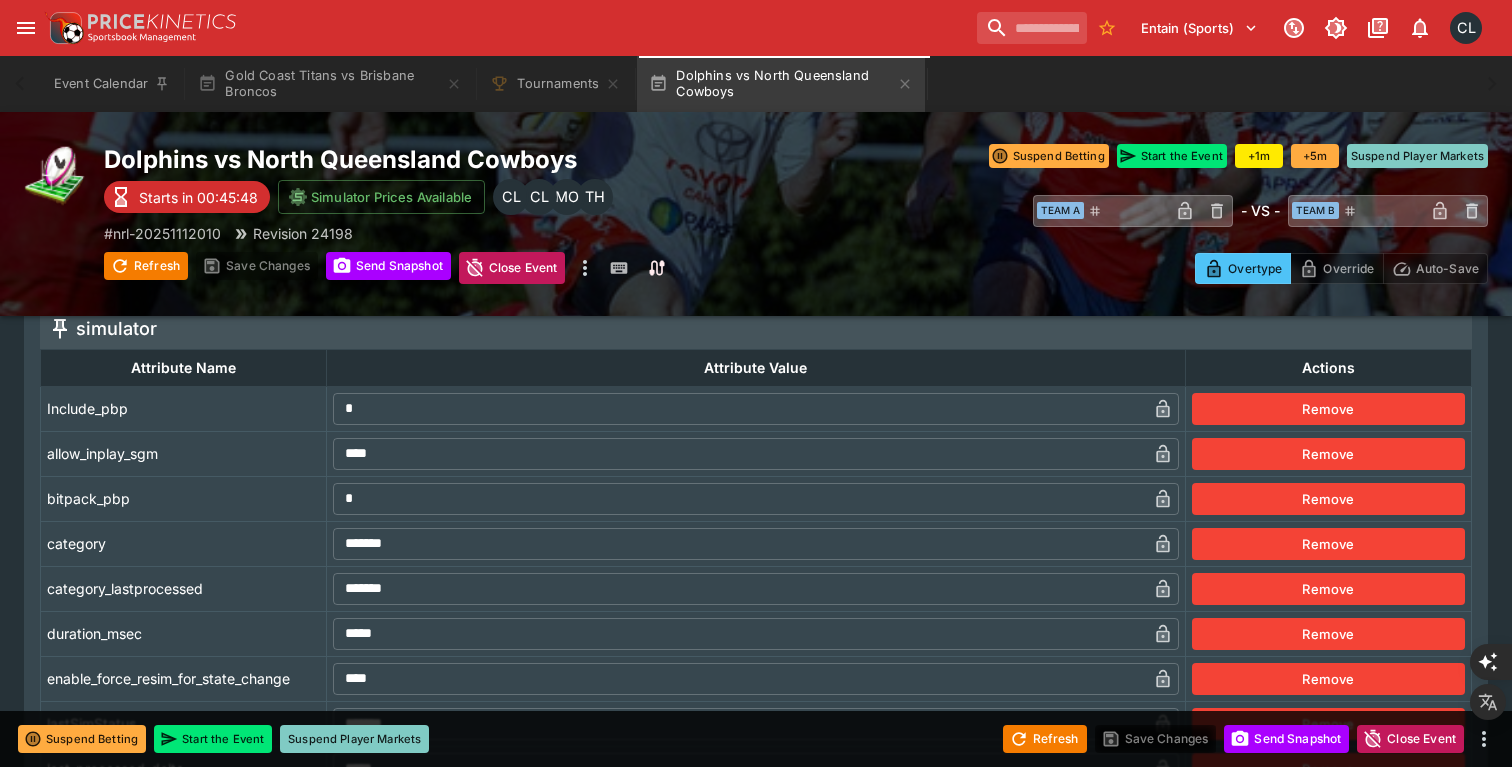 type on "**********" 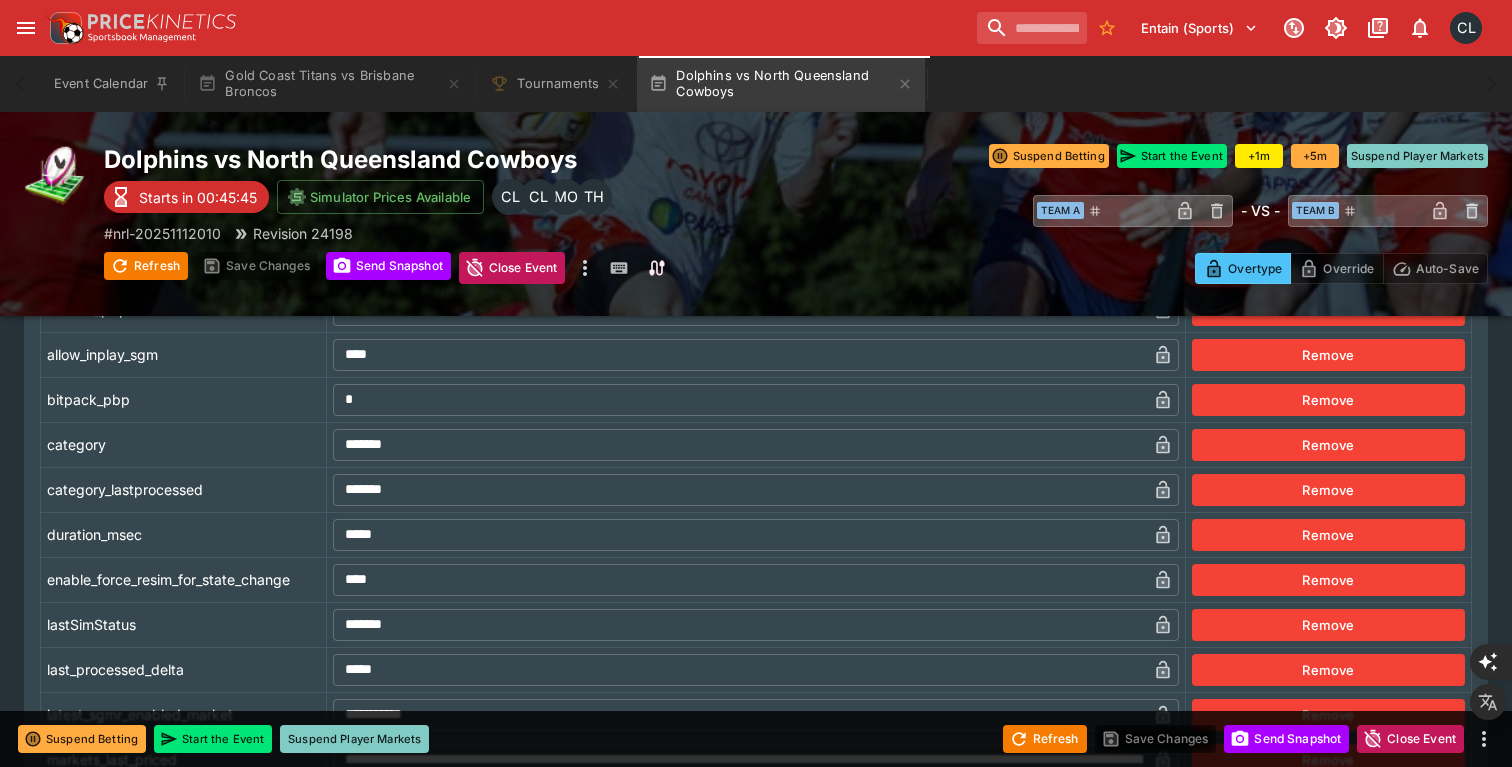 scroll, scrollTop: 3438, scrollLeft: 0, axis: vertical 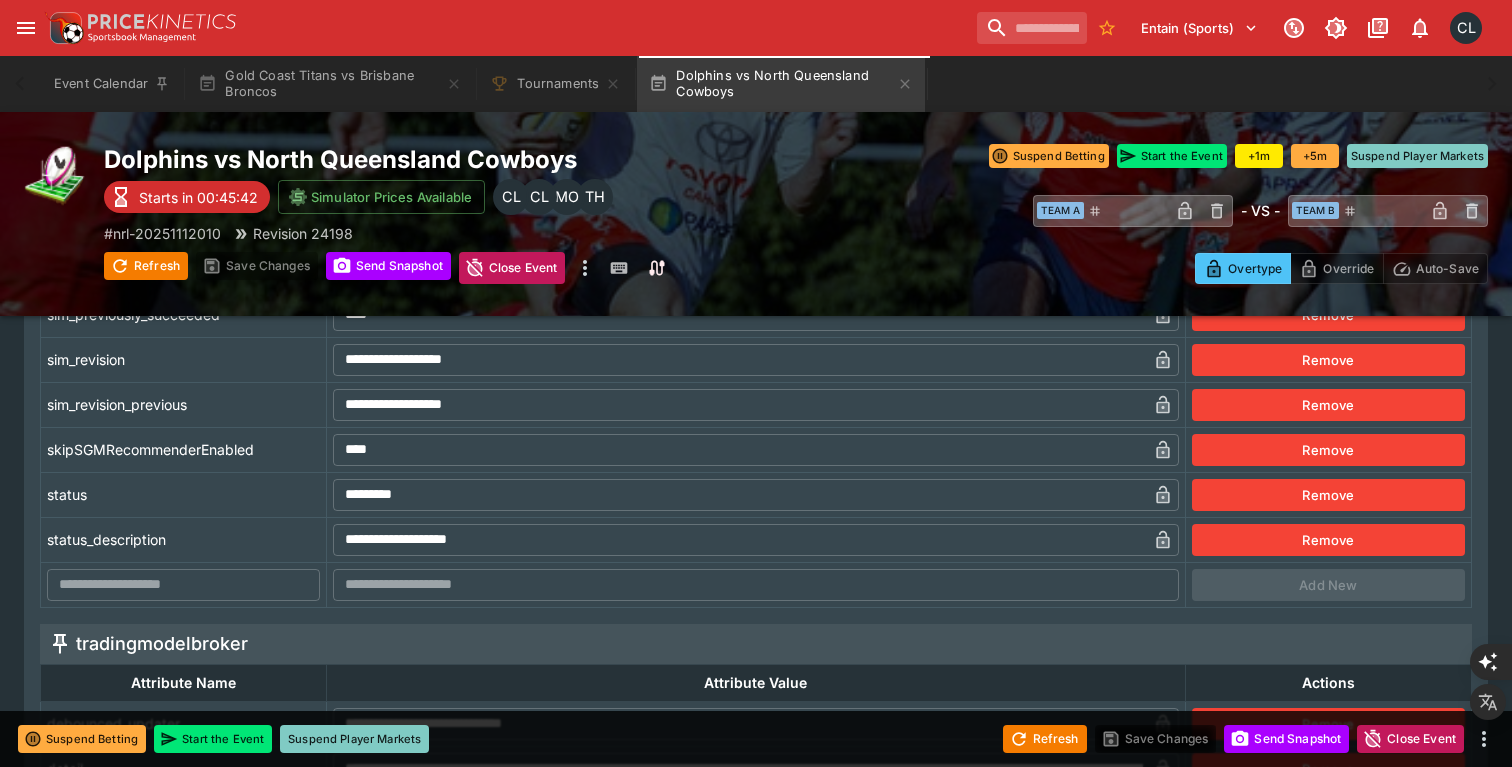 type on "**********" 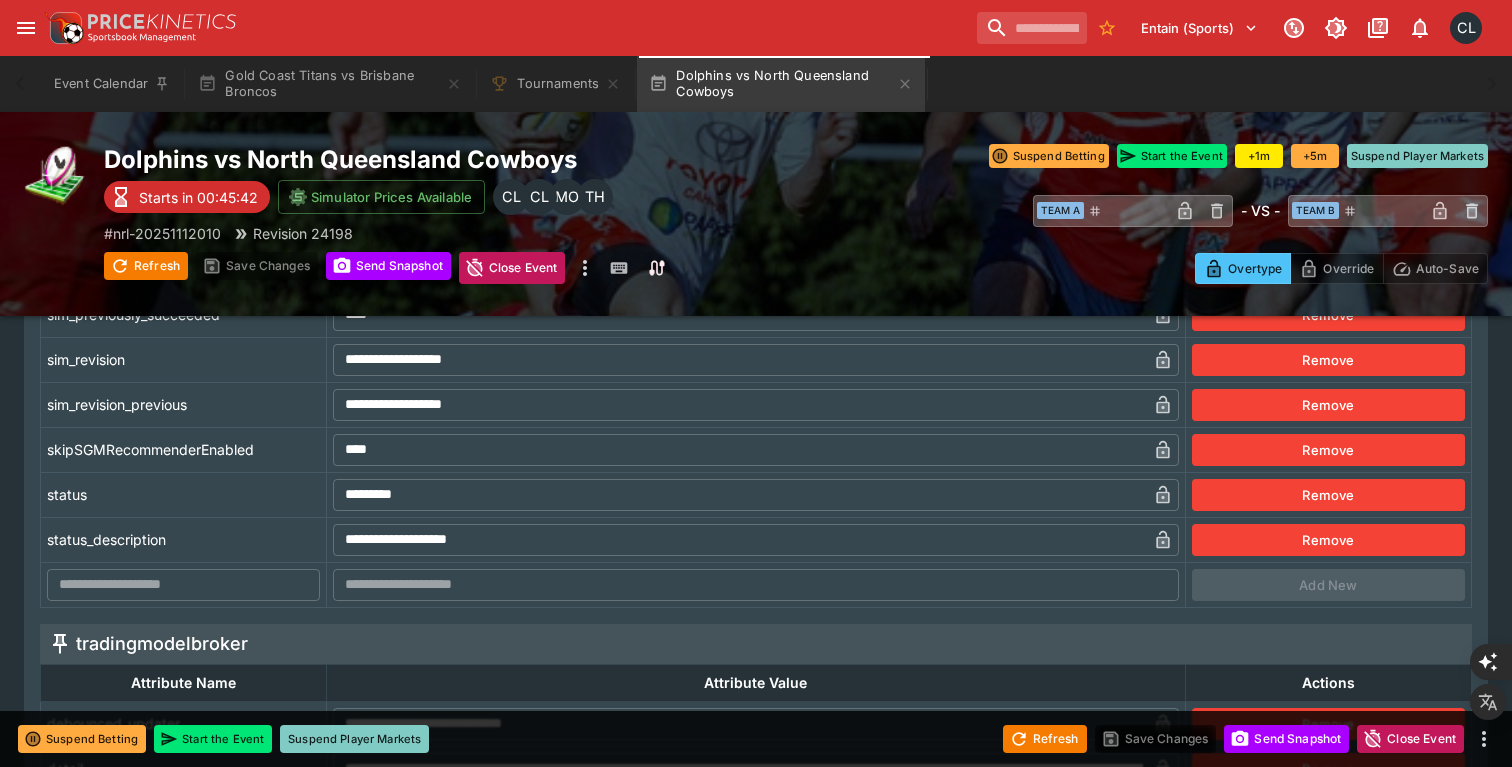 type on "**********" 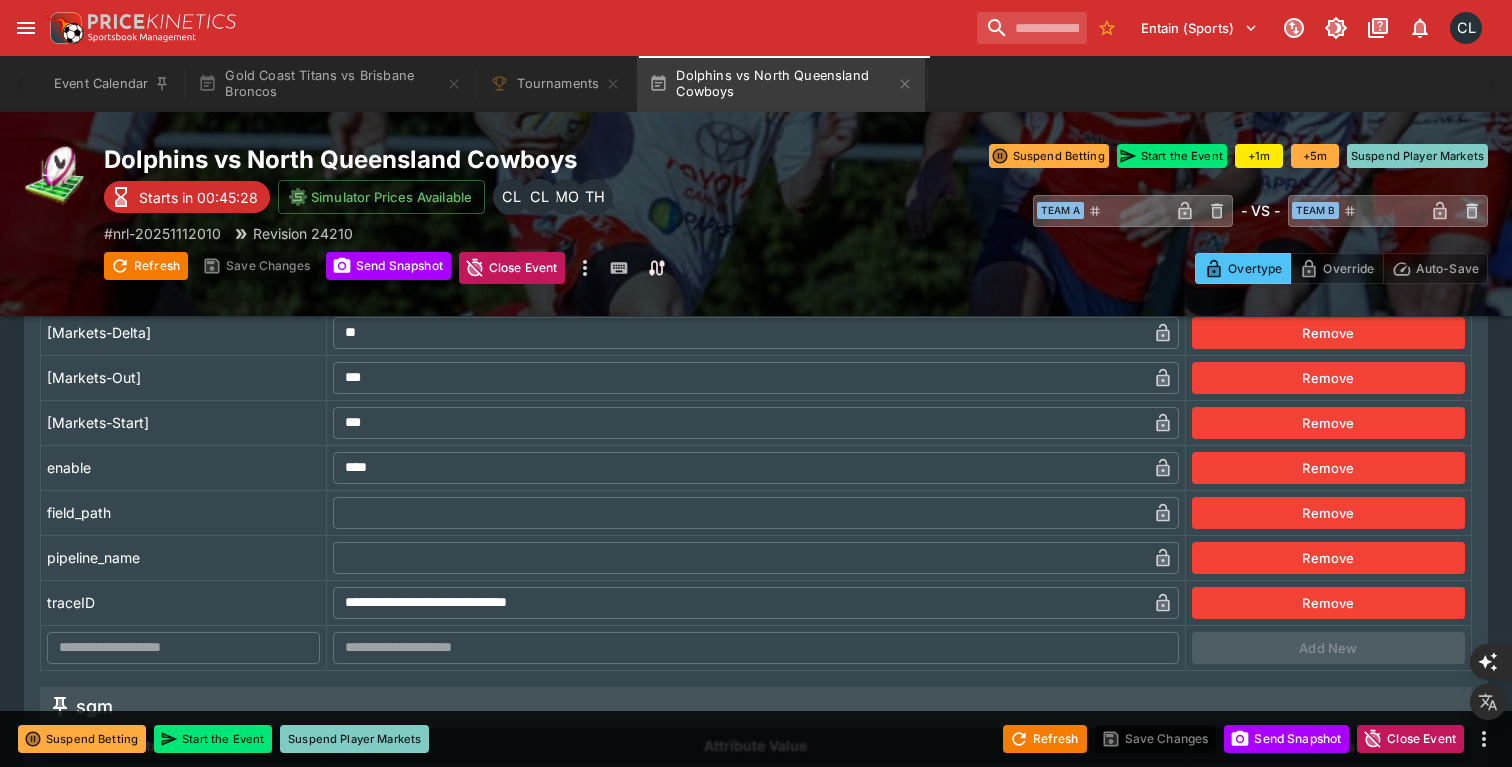 scroll, scrollTop: 4157, scrollLeft: 0, axis: vertical 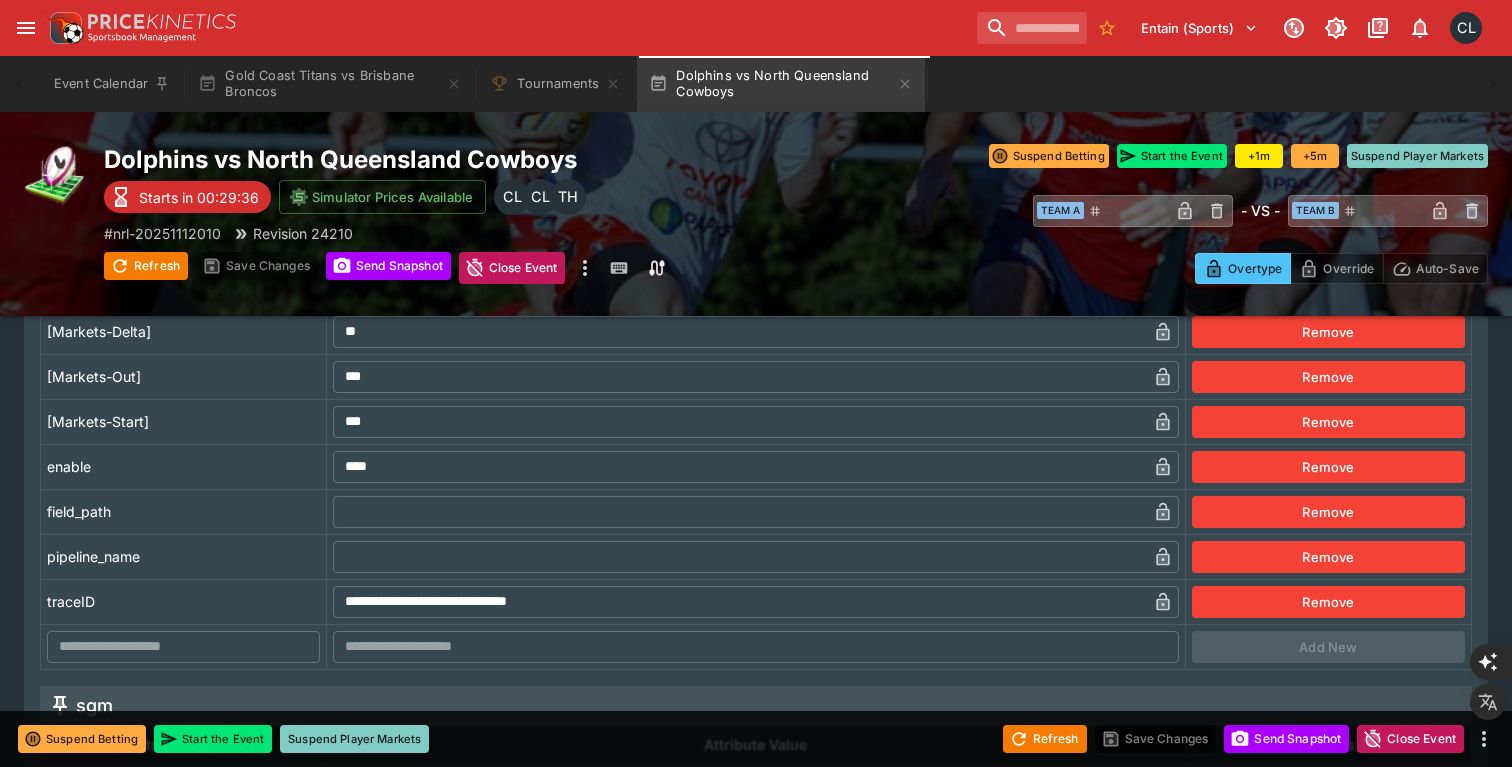 type on "****" 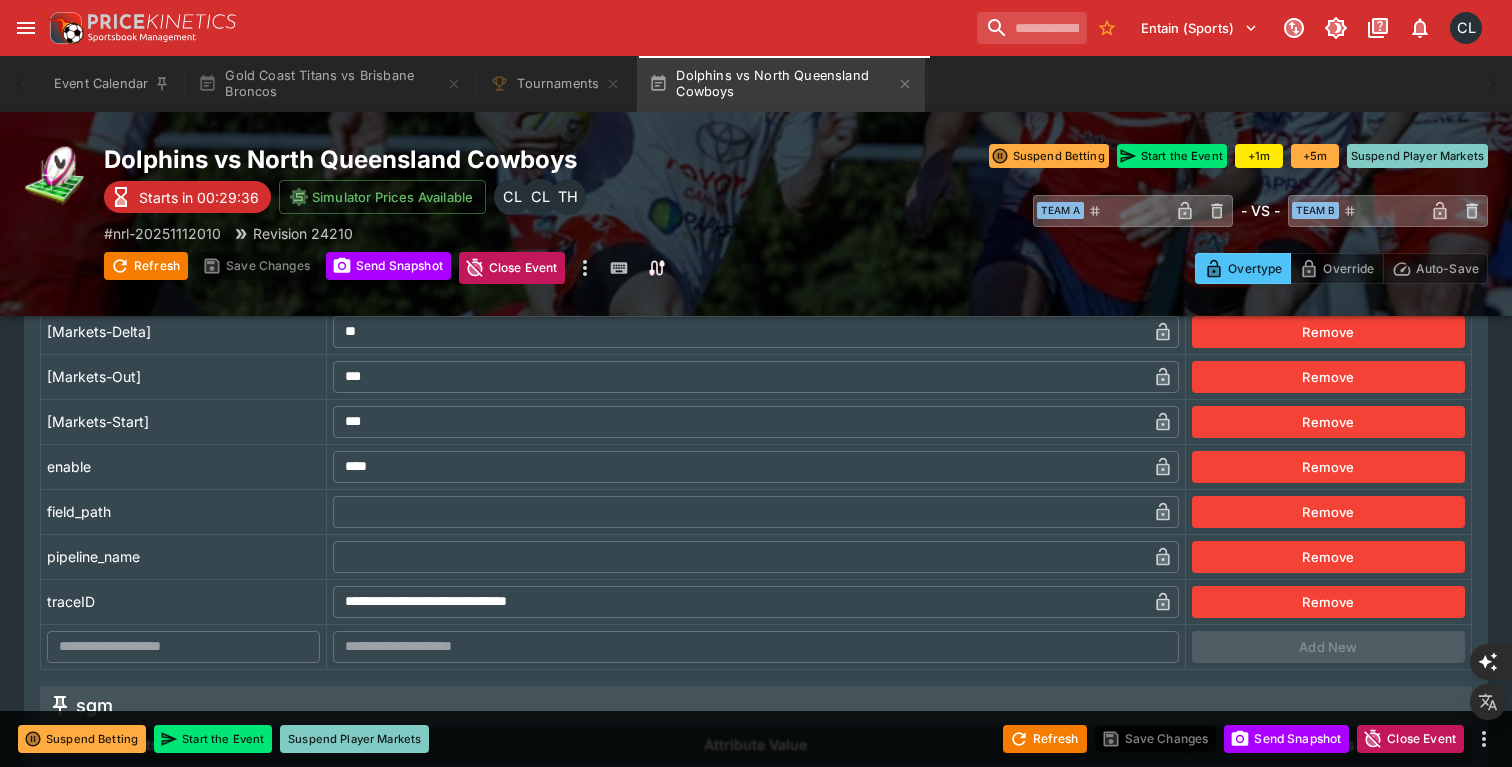 type on "**********" 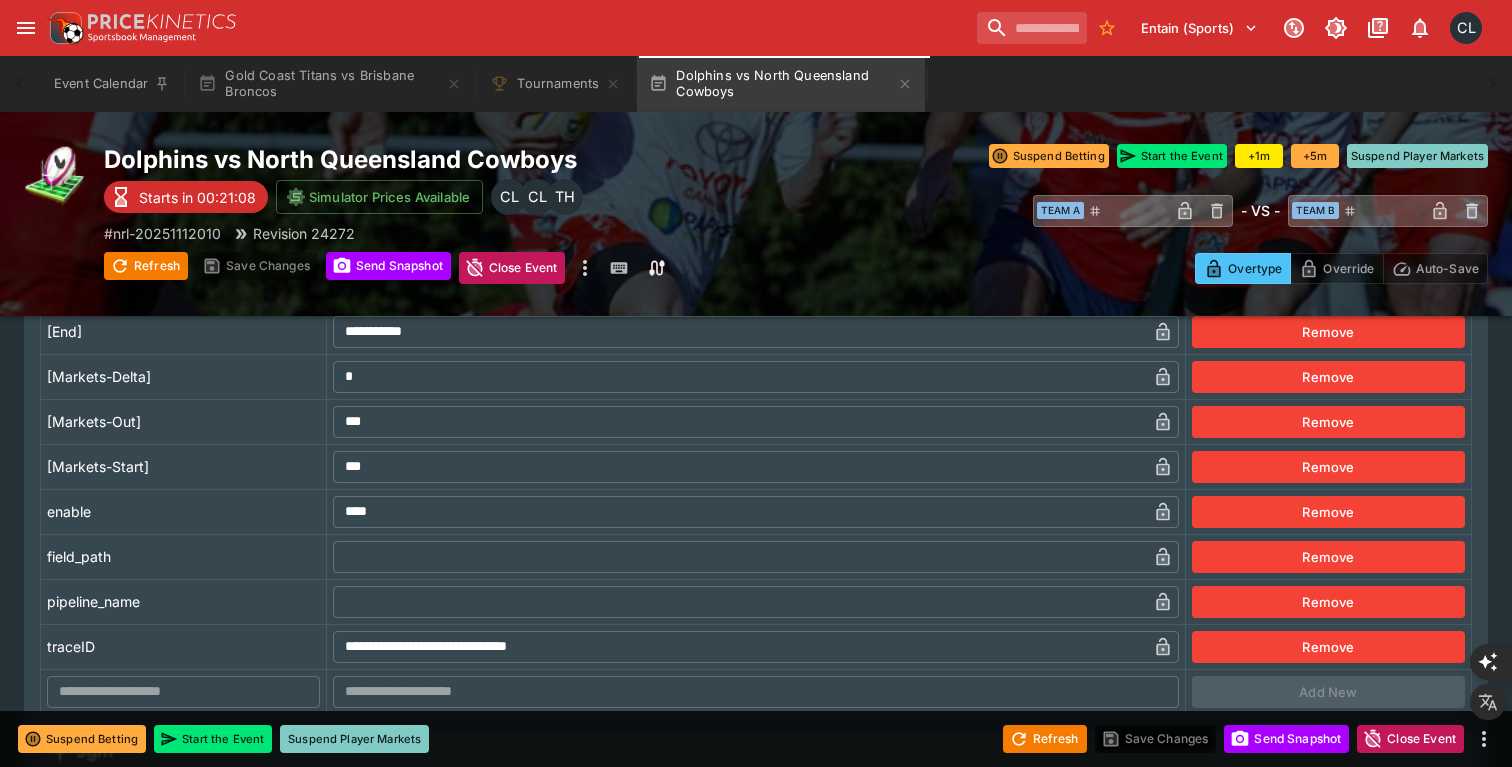 type on "**********" 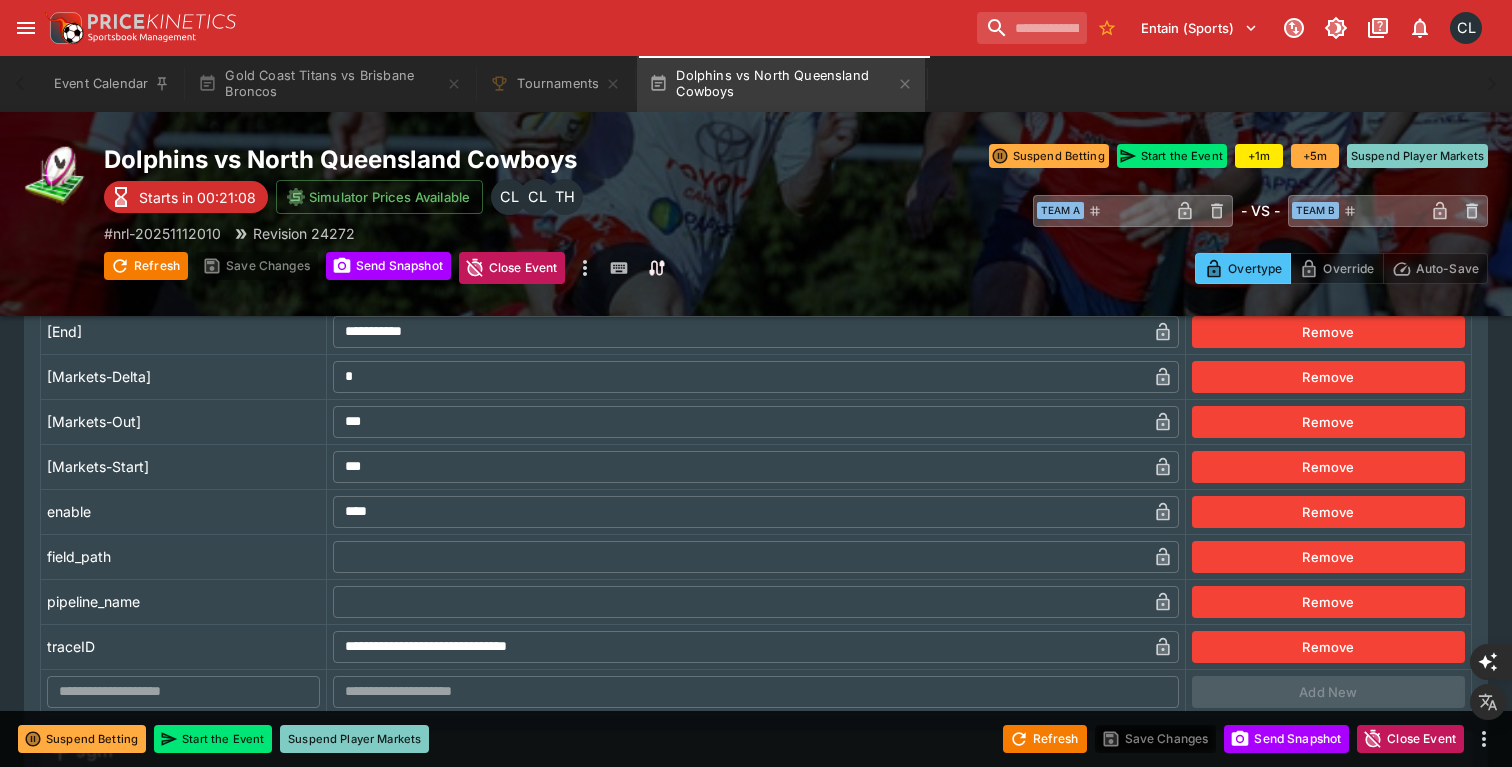 type on "**********" 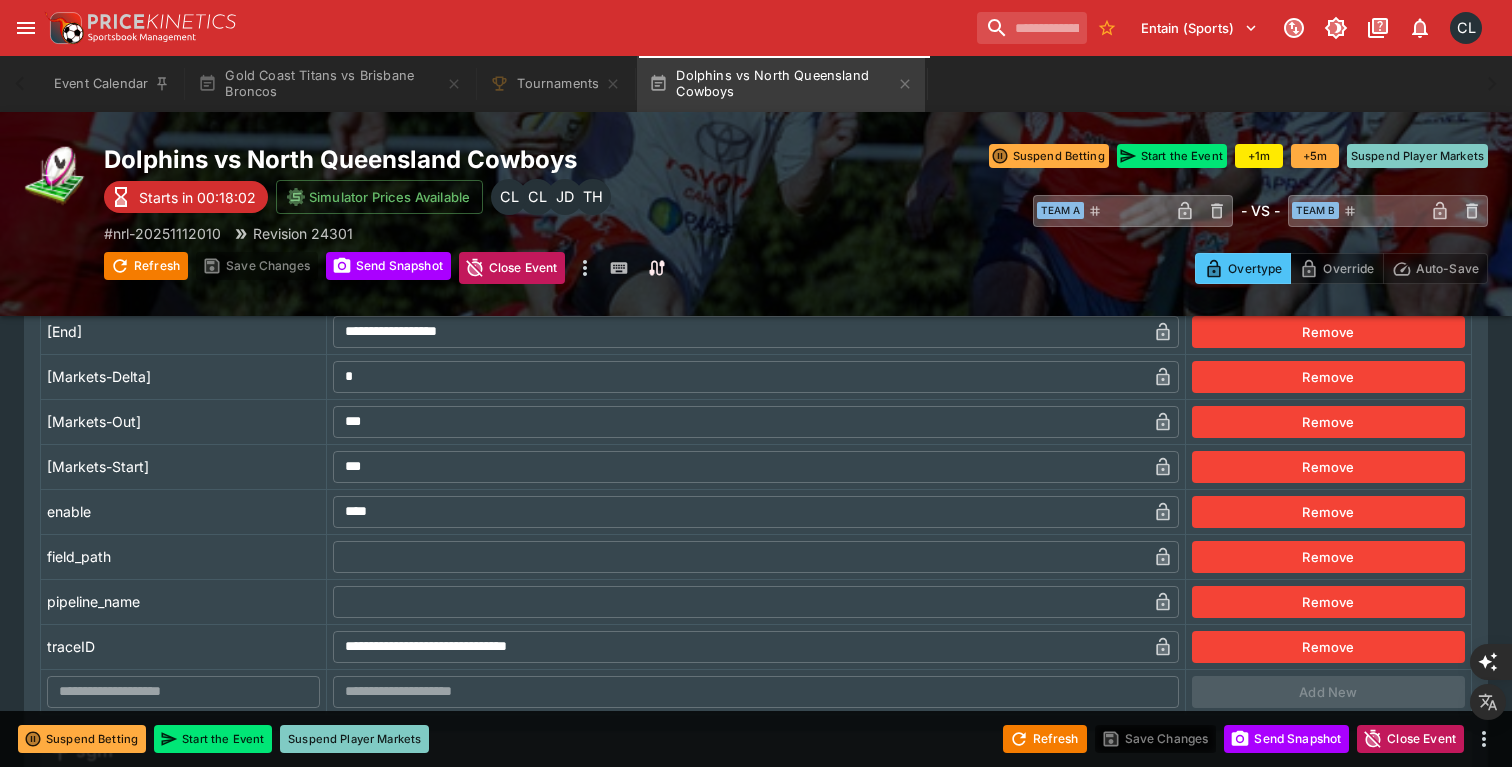 type on "**********" 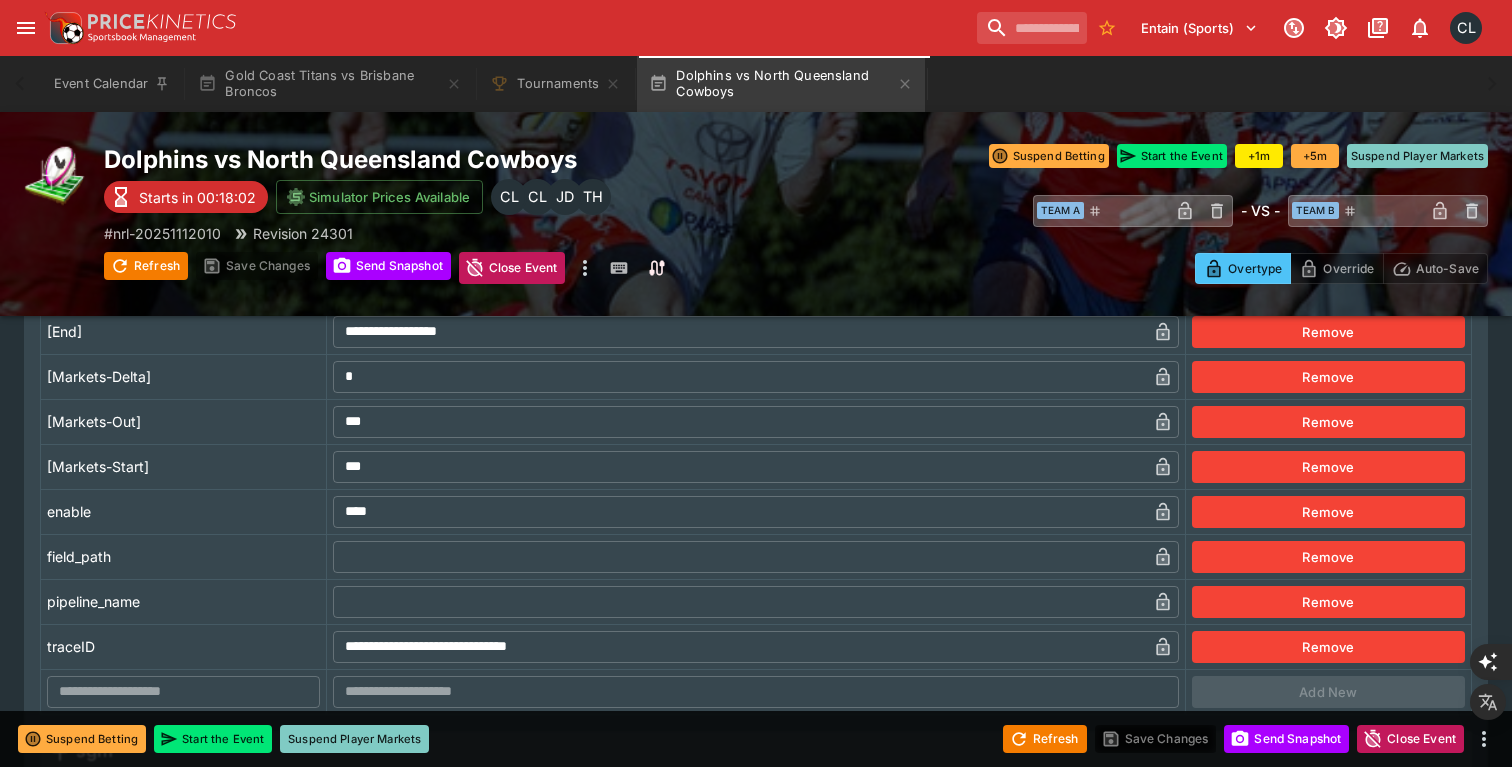 type on "**********" 